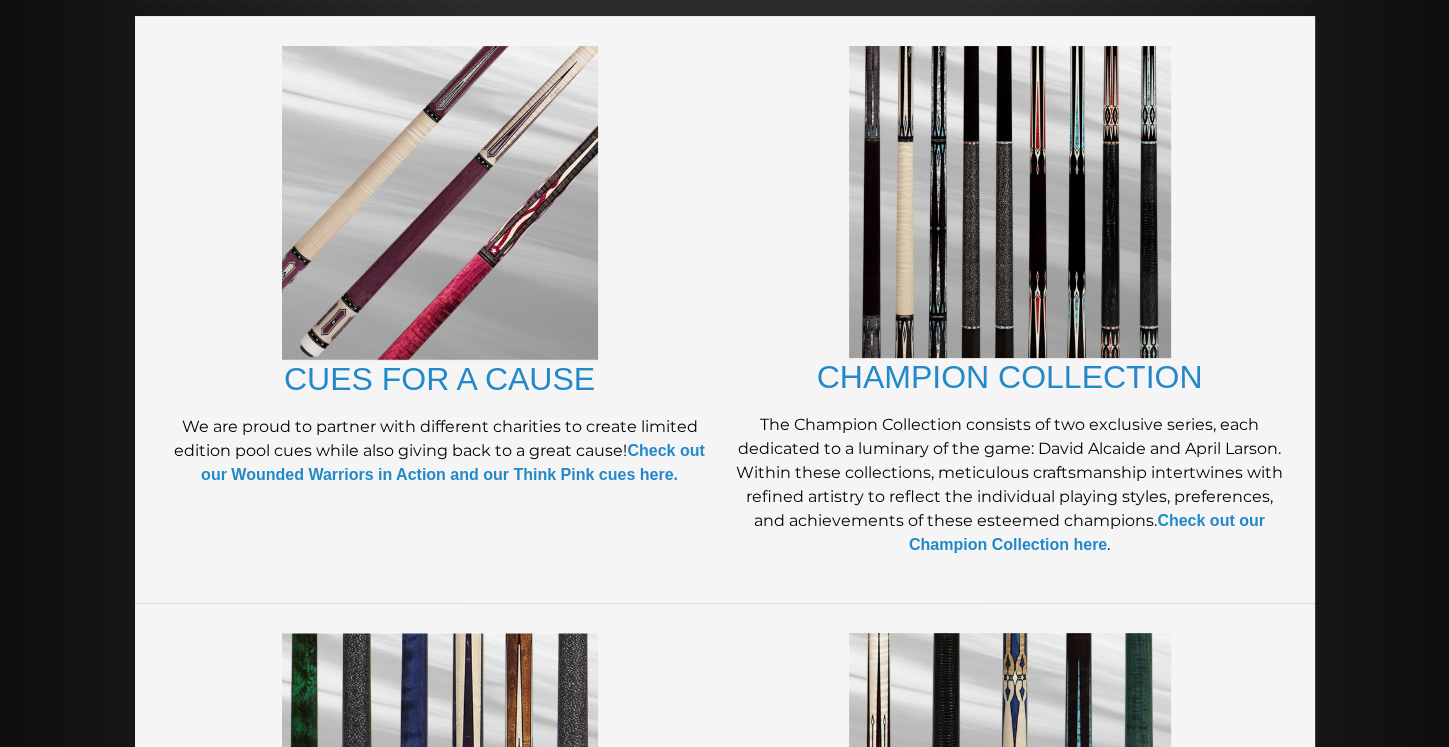 scroll, scrollTop: 0, scrollLeft: 0, axis: both 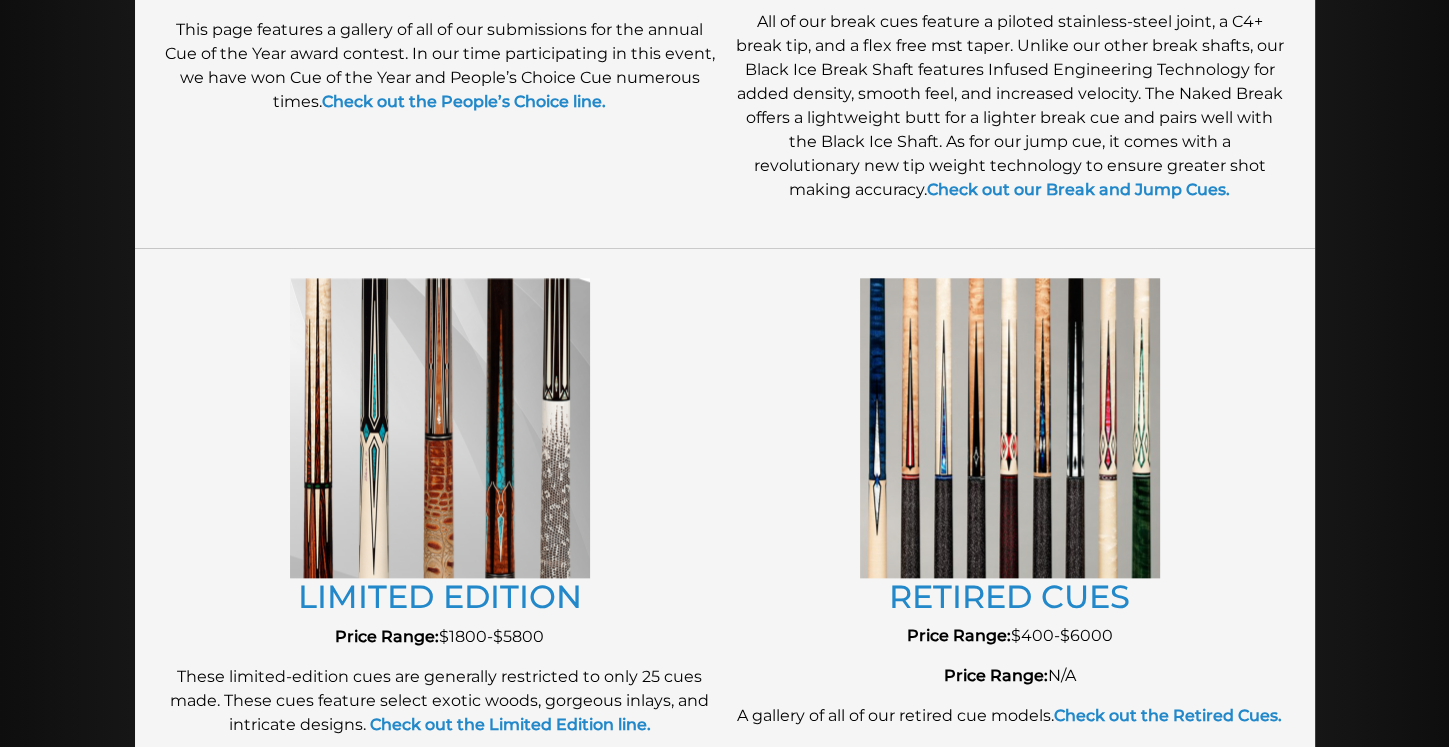 click at bounding box center [1010, 427] 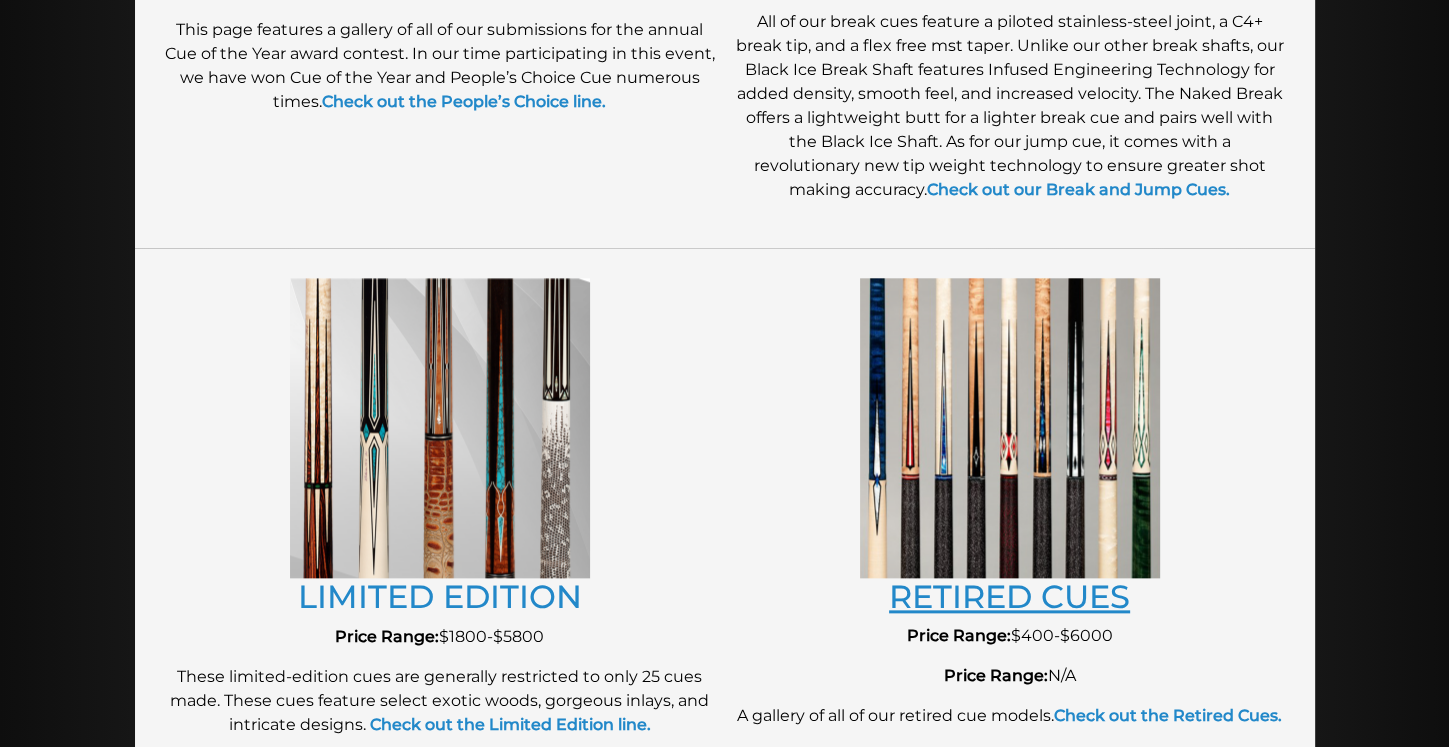 click on "RETIRED CUES" at bounding box center [1009, 596] 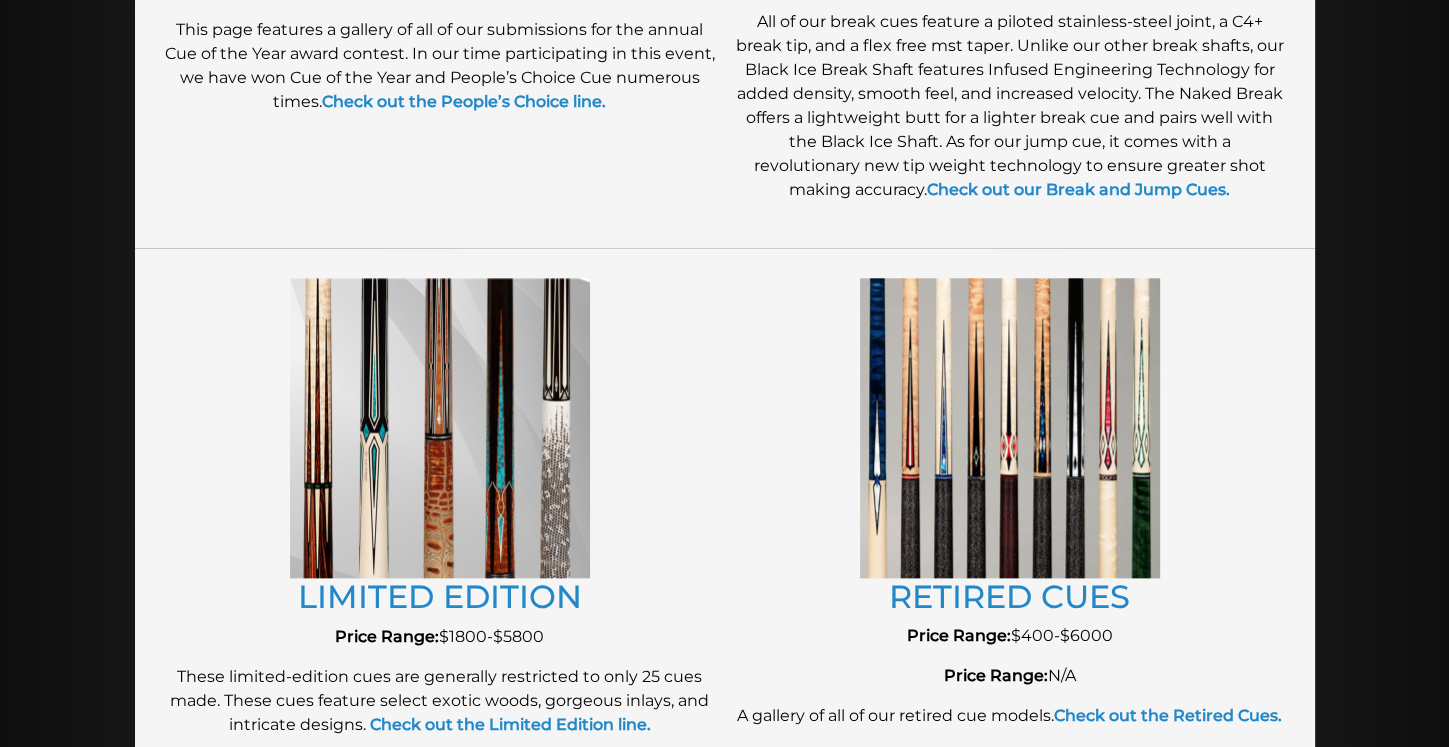 click at bounding box center [440, 428] 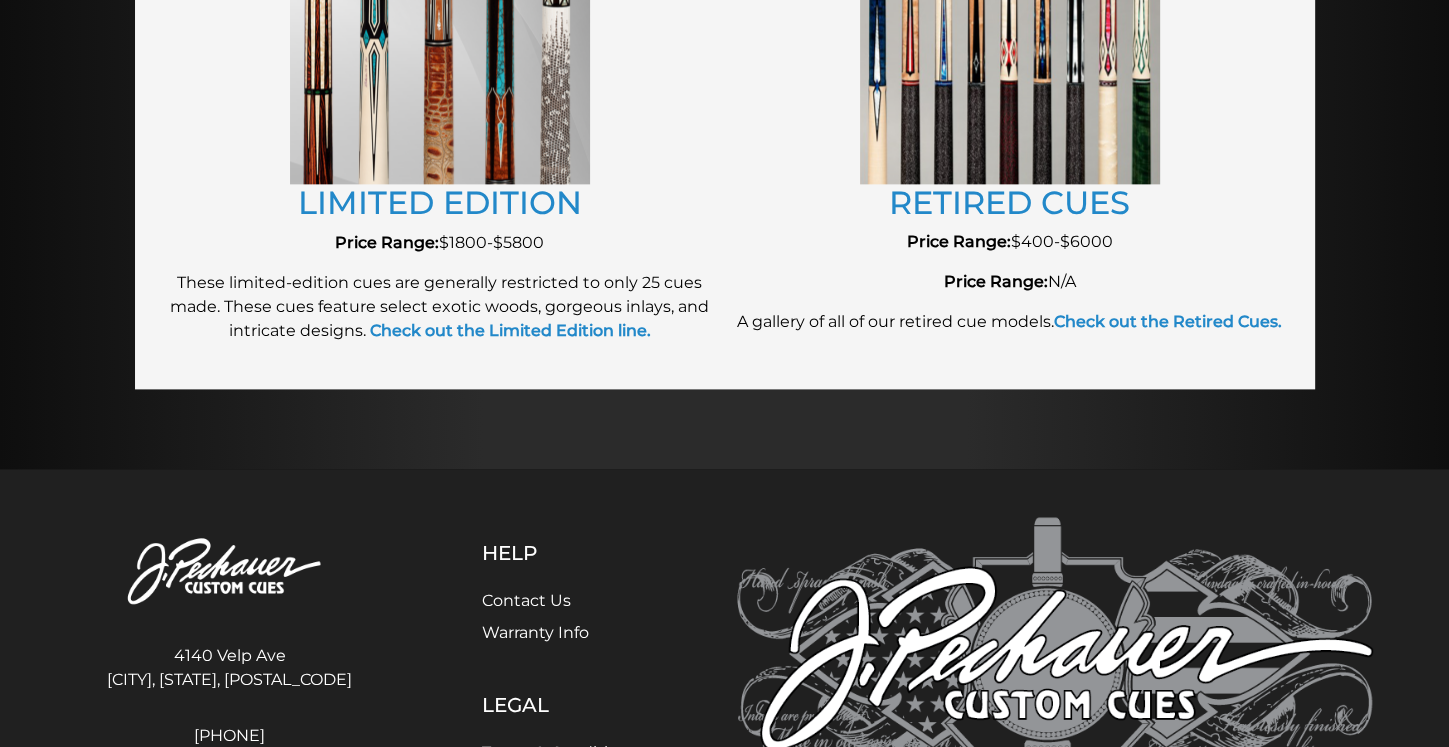 scroll, scrollTop: 2409, scrollLeft: 0, axis: vertical 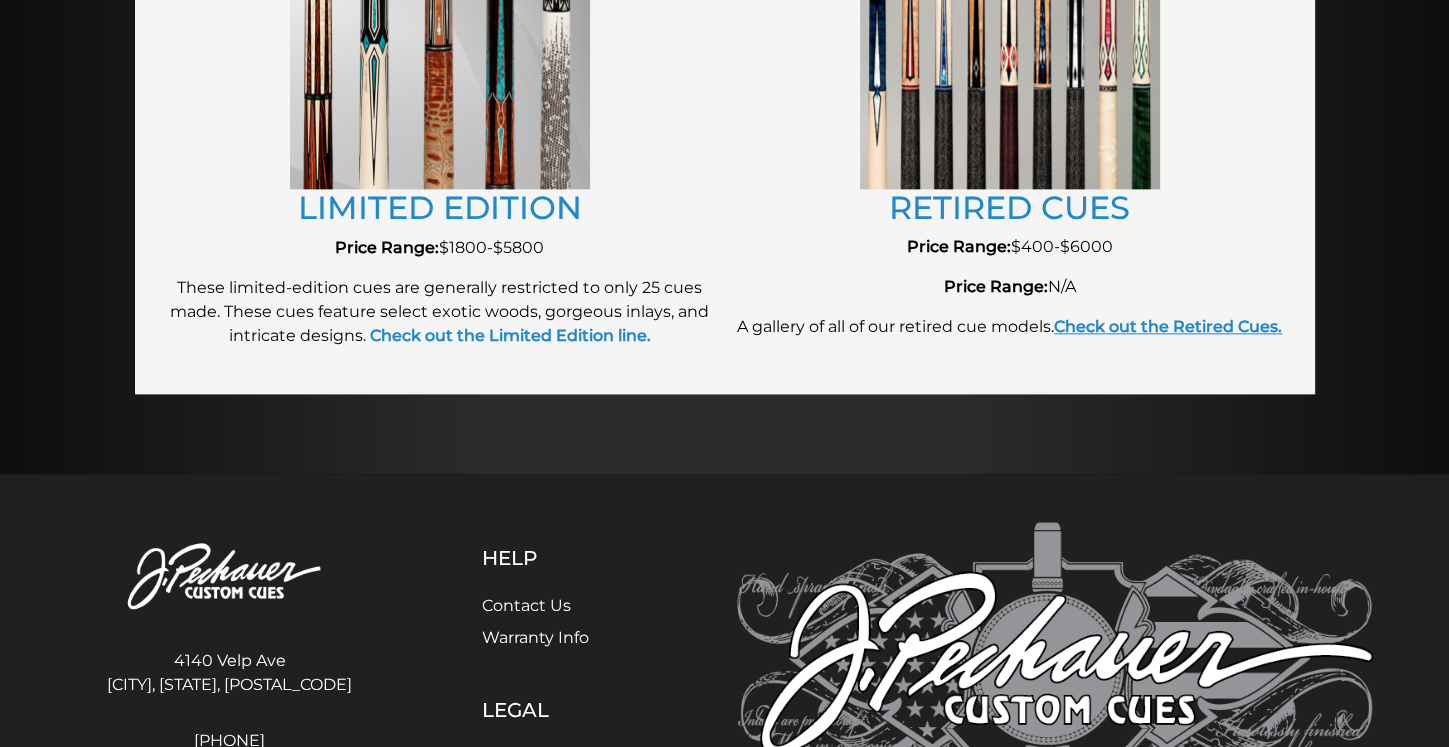 click on "Check out the Retired Cues." at bounding box center [1168, 326] 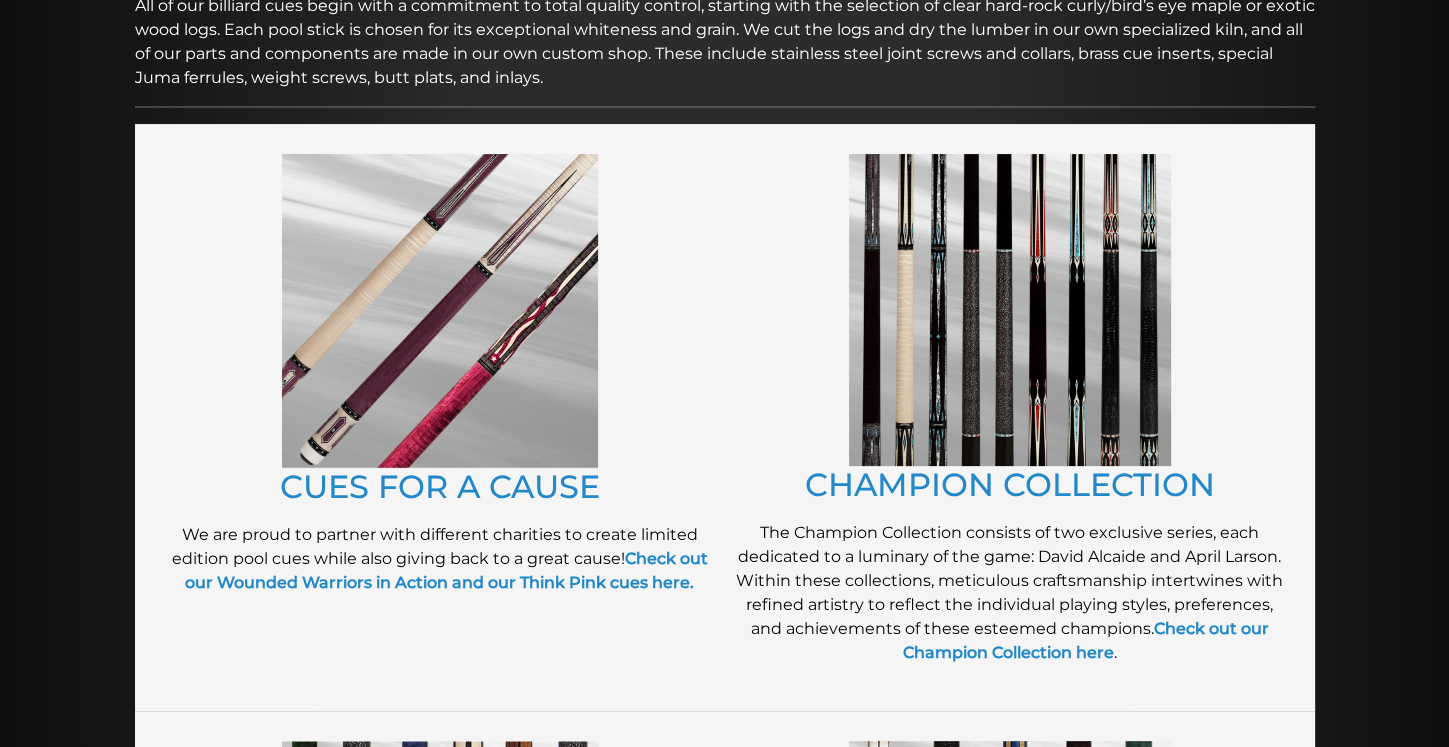 scroll, scrollTop: 0, scrollLeft: 0, axis: both 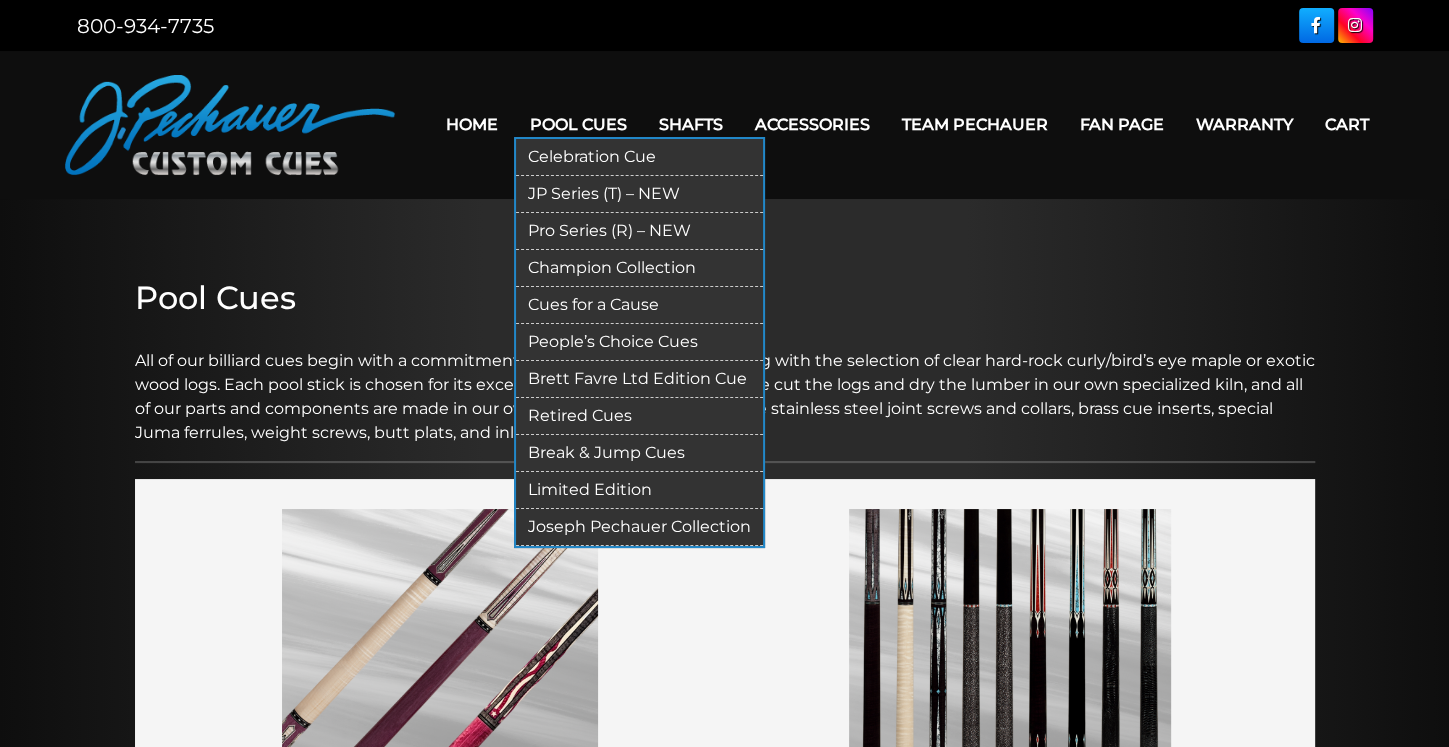 click on "JP Series (T) – NEW" at bounding box center (639, 194) 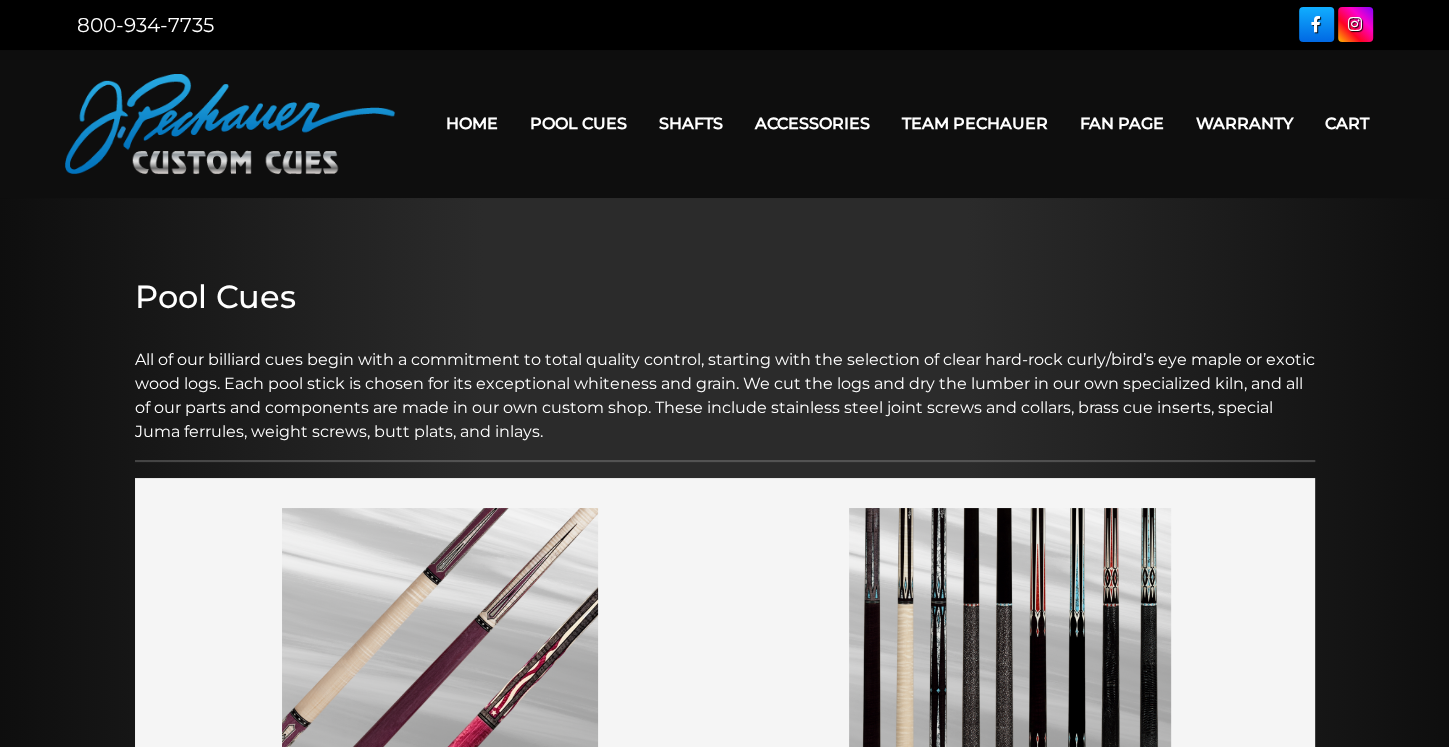 scroll, scrollTop: 0, scrollLeft: 0, axis: both 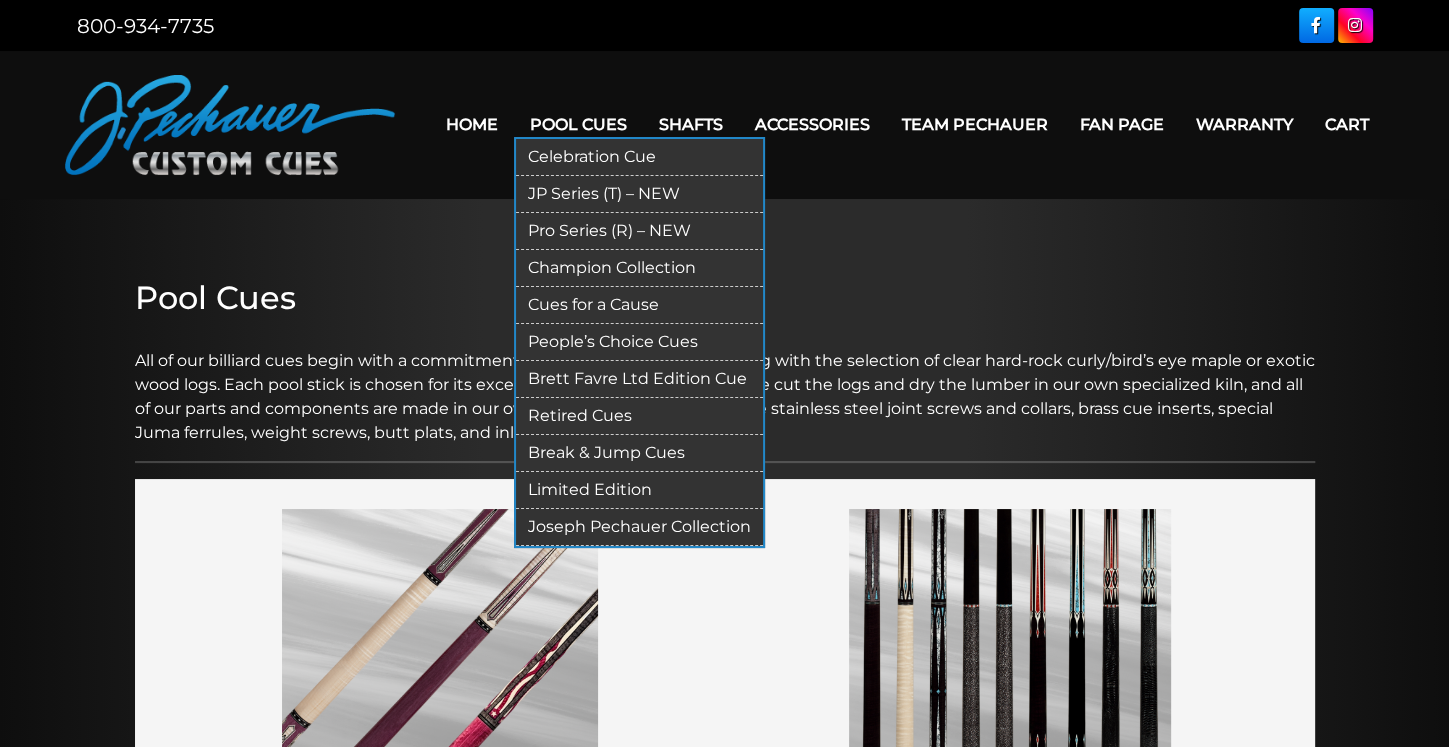 click on "Pro Series (R) – NEW" at bounding box center [639, 231] 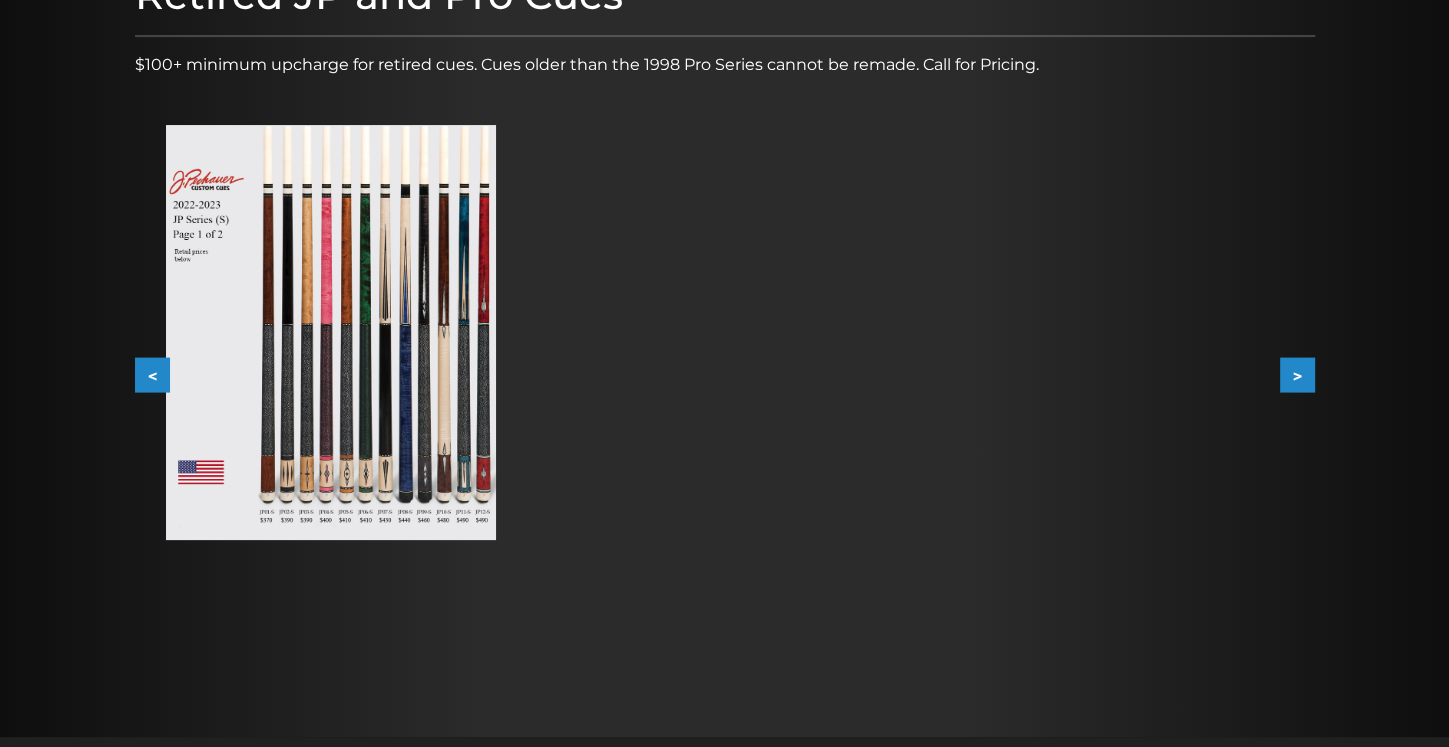 scroll, scrollTop: 306, scrollLeft: 0, axis: vertical 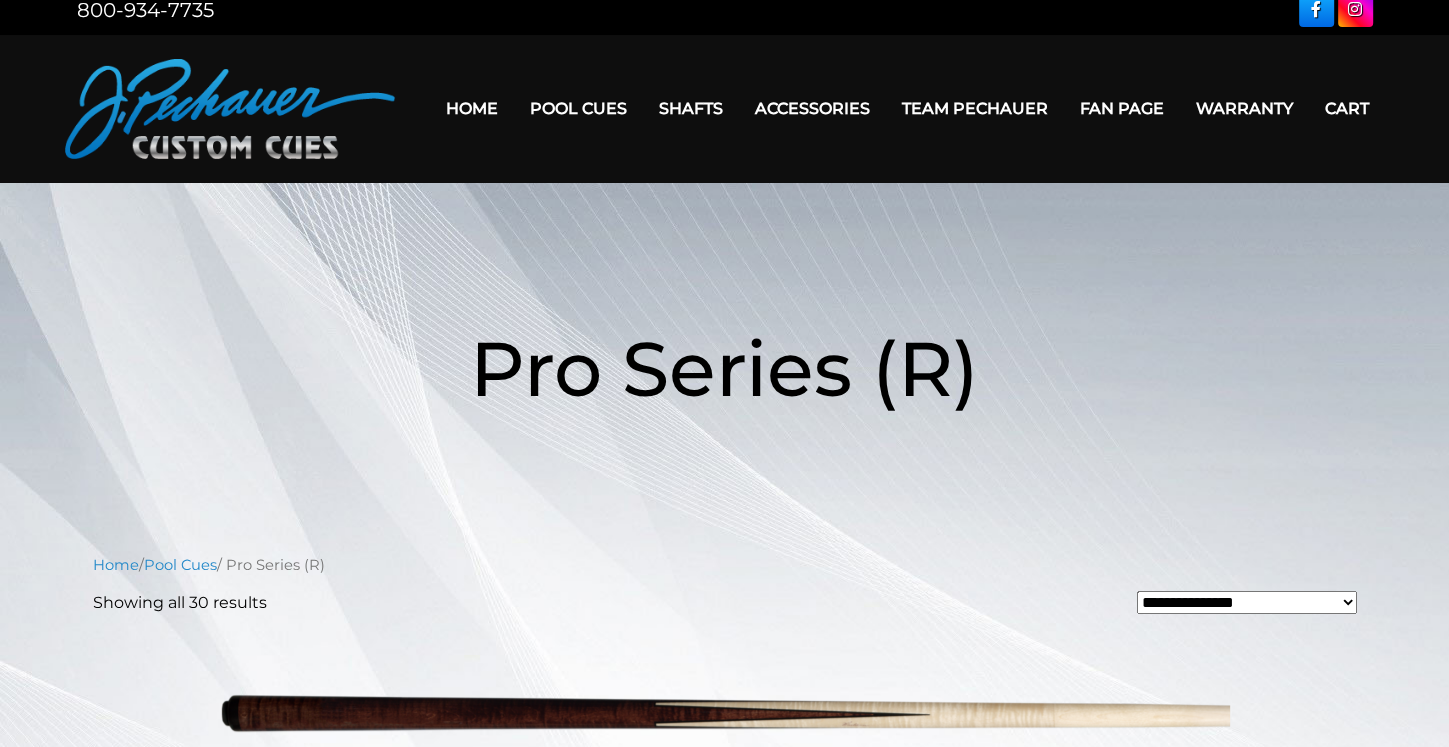 click on "Home" at bounding box center (472, 108) 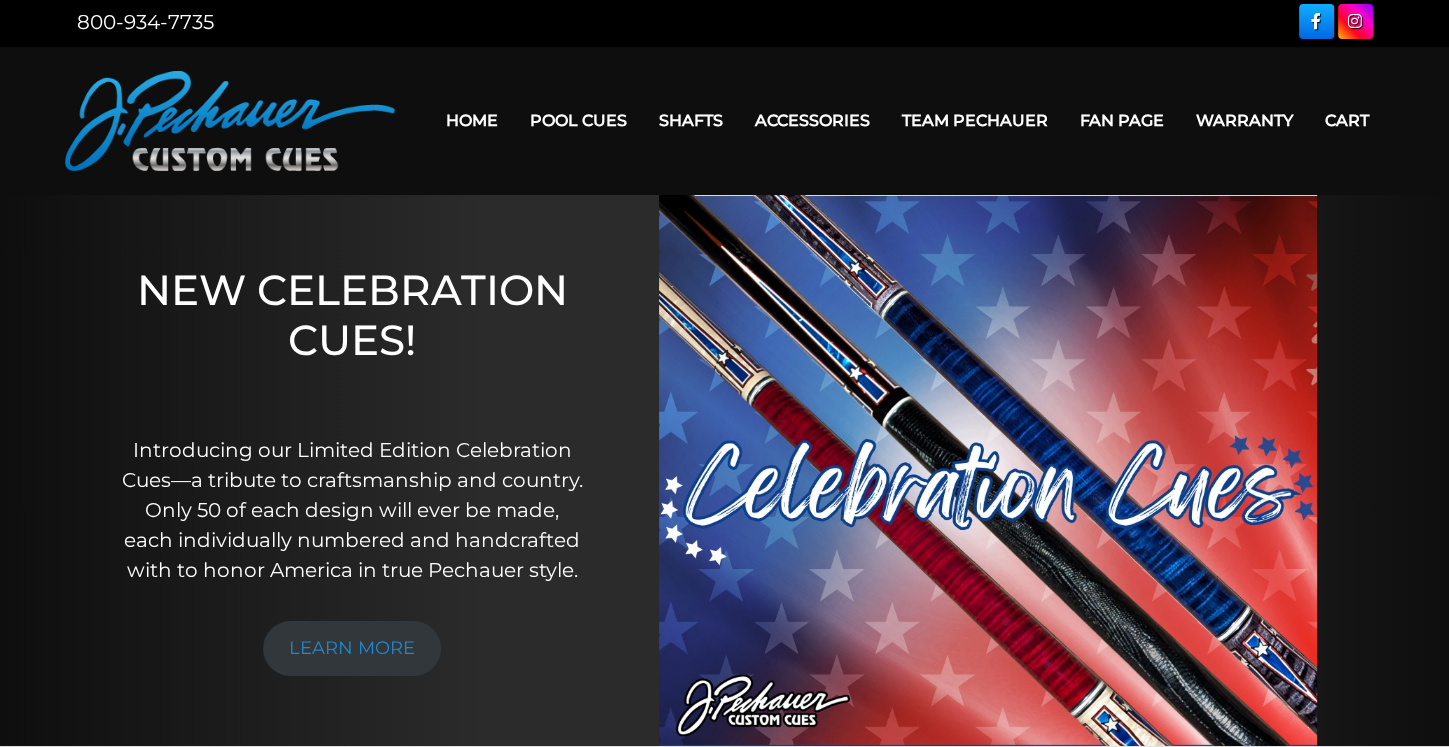 scroll, scrollTop: 0, scrollLeft: 0, axis: both 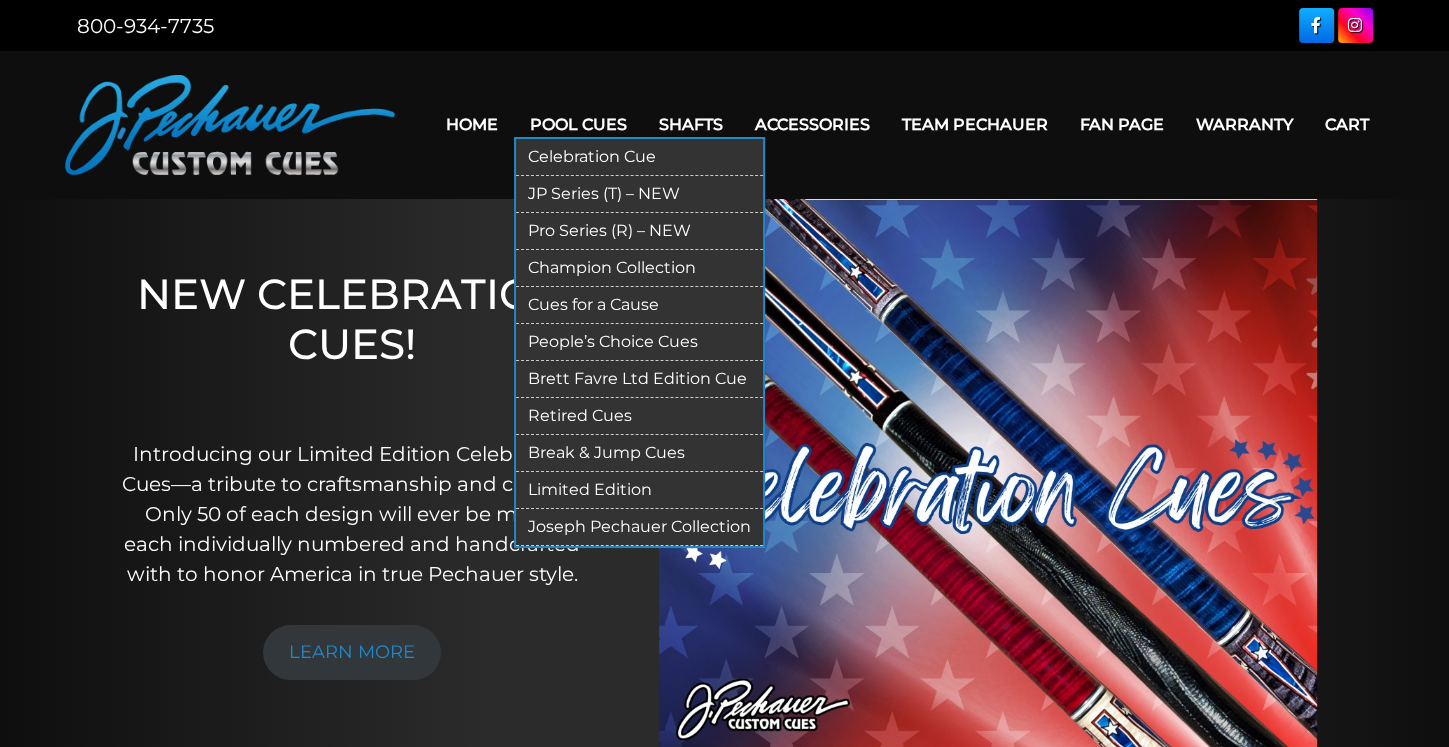 click on "Brett Favre Ltd Edition Cue" at bounding box center [639, 379] 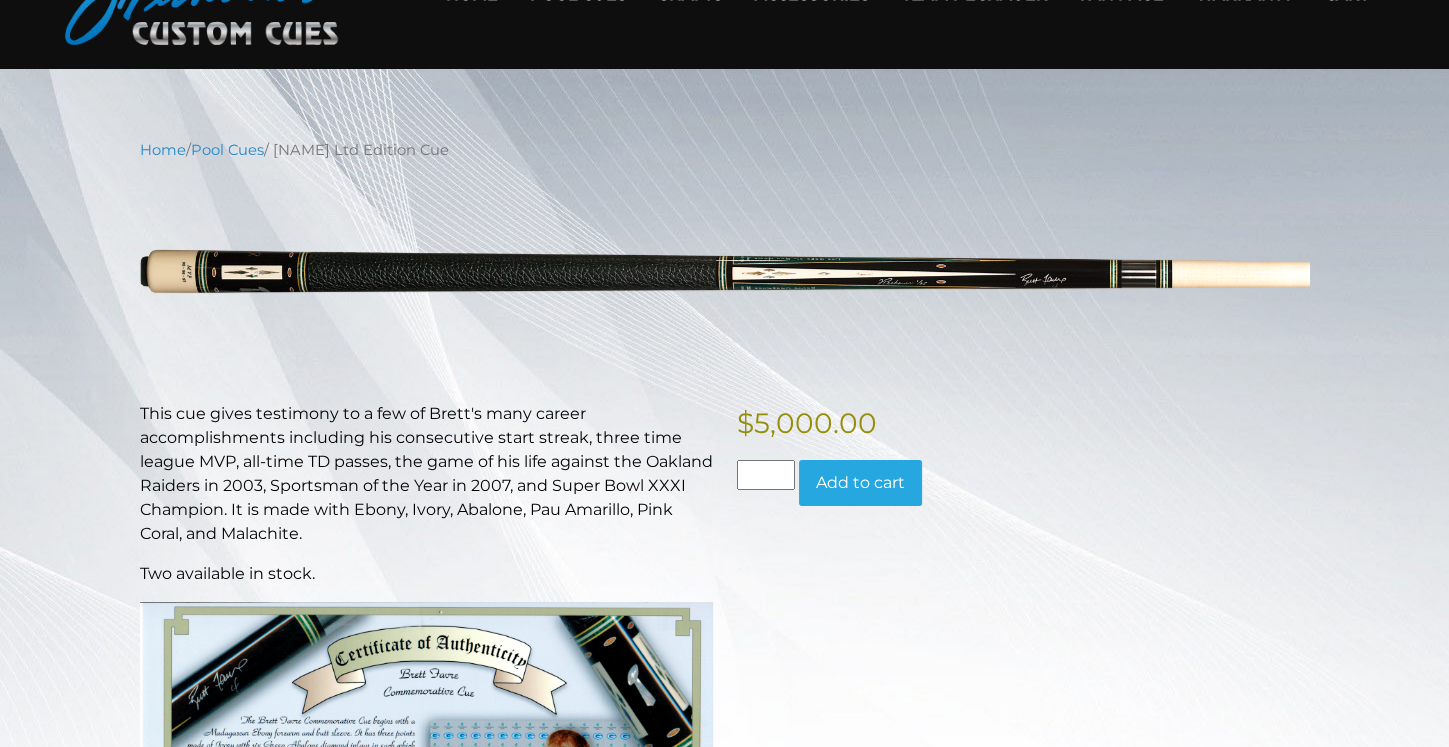 scroll, scrollTop: 0, scrollLeft: 0, axis: both 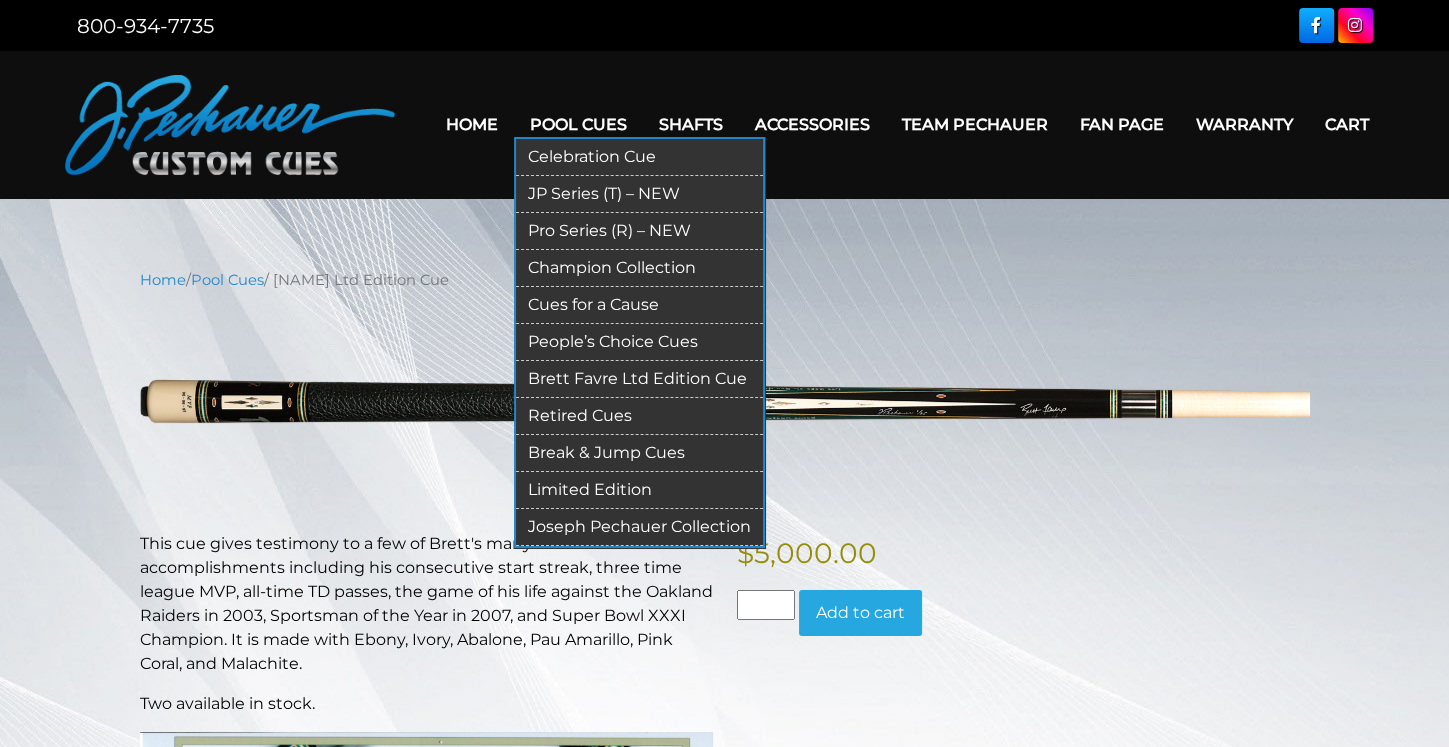 click on "Pro Series (R) – NEW" at bounding box center (639, 231) 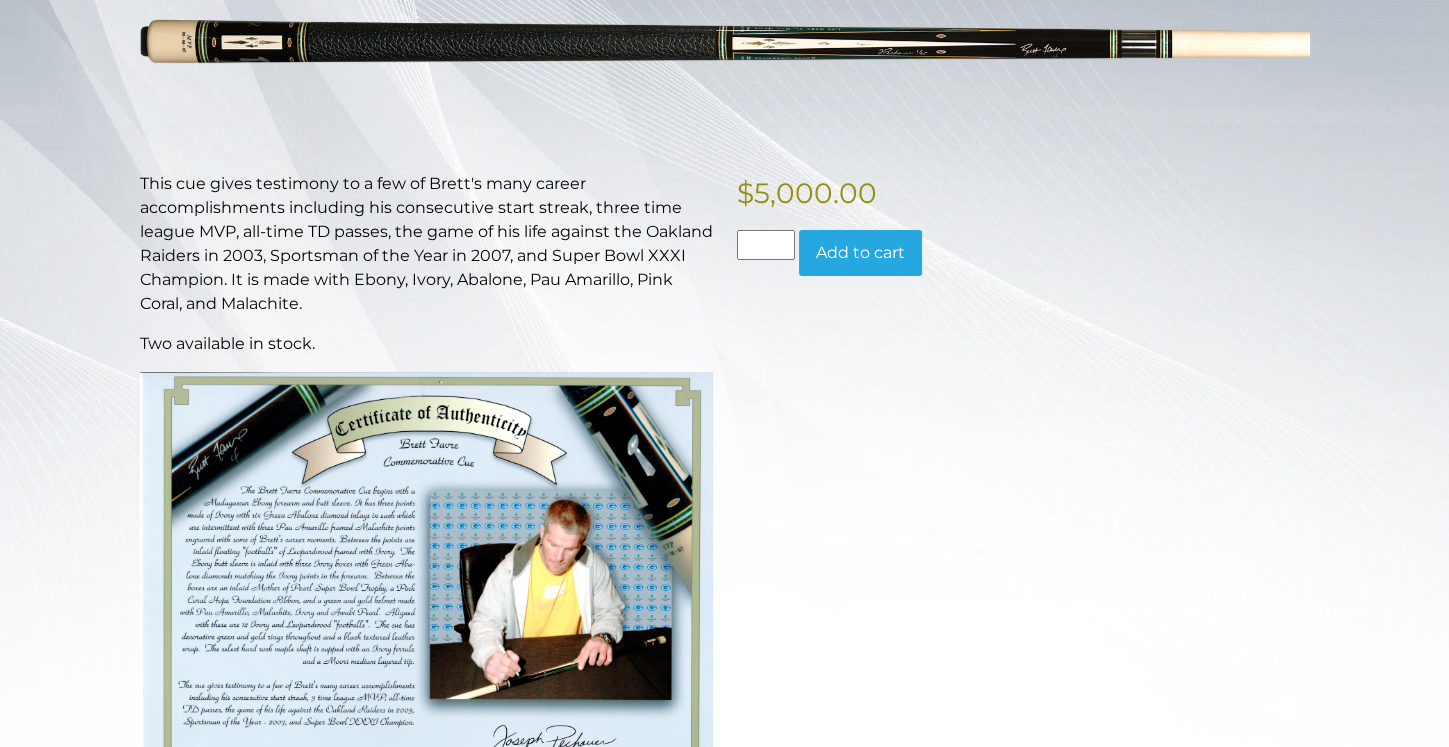 scroll, scrollTop: 0, scrollLeft: 0, axis: both 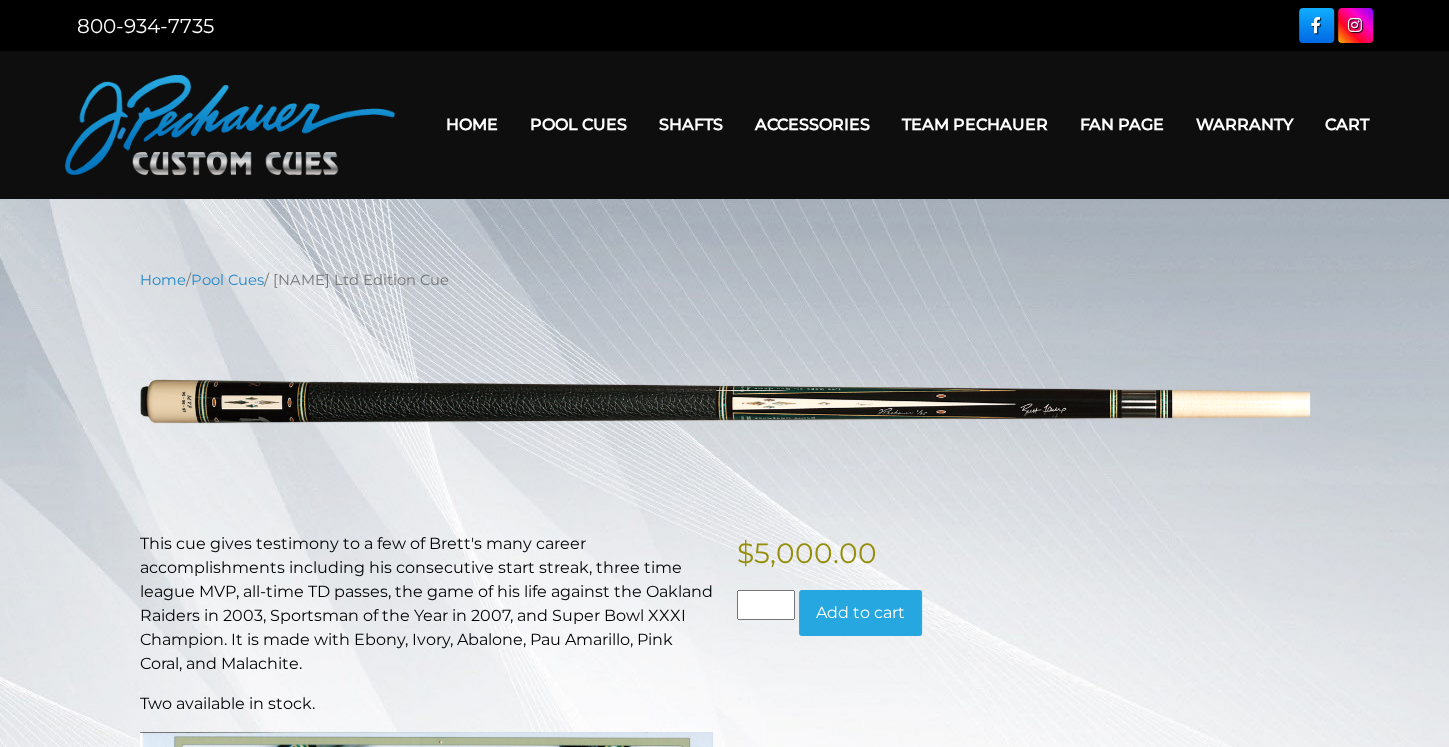 click on "Home" at bounding box center (472, 124) 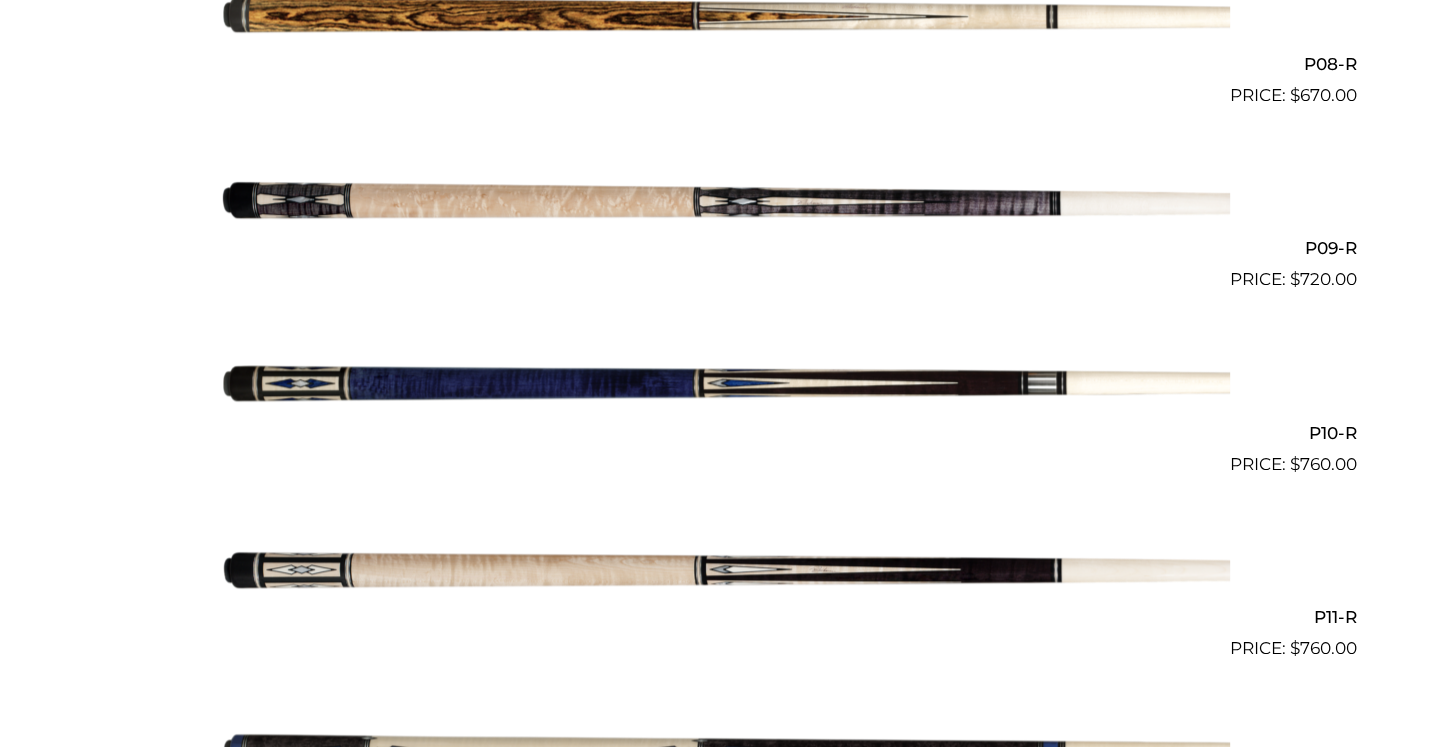 scroll, scrollTop: 2027, scrollLeft: 0, axis: vertical 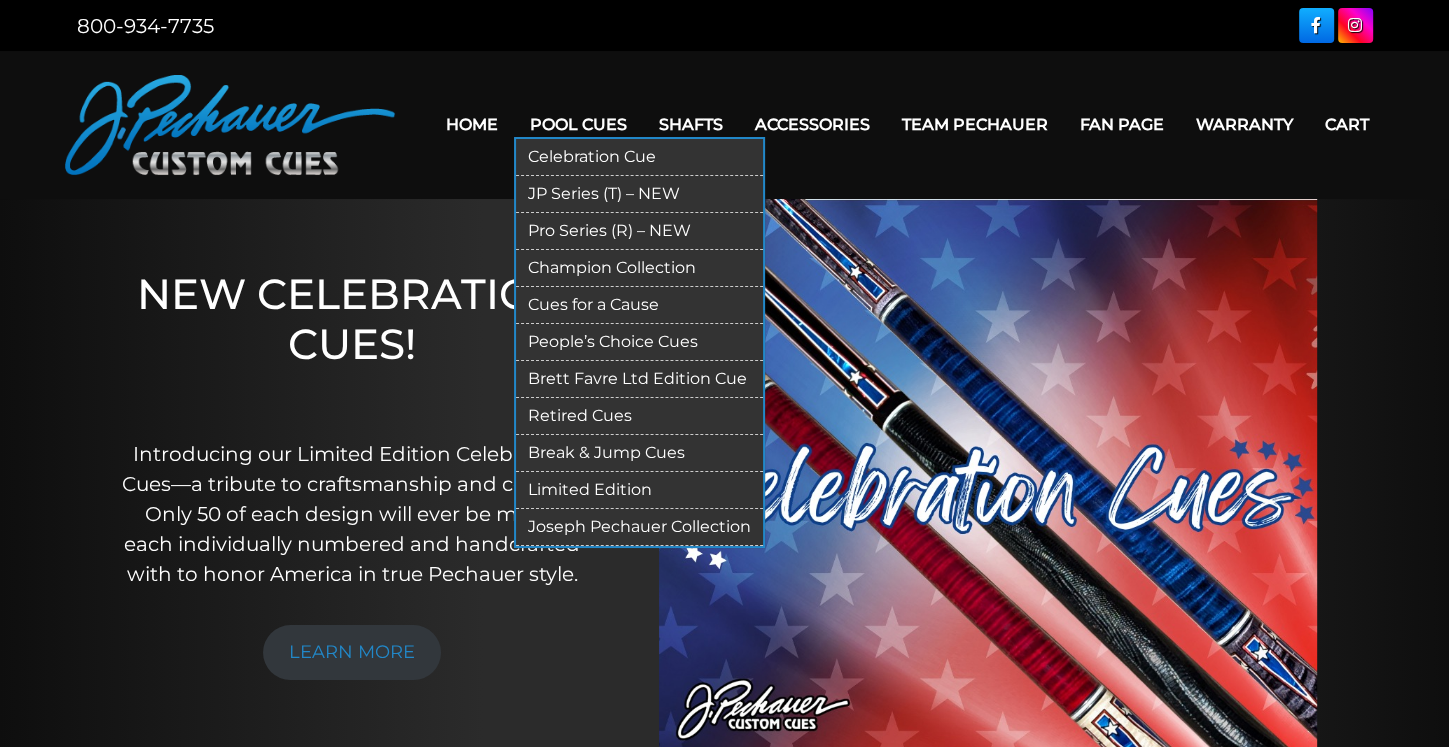 click on "Champion Collection" at bounding box center [639, 268] 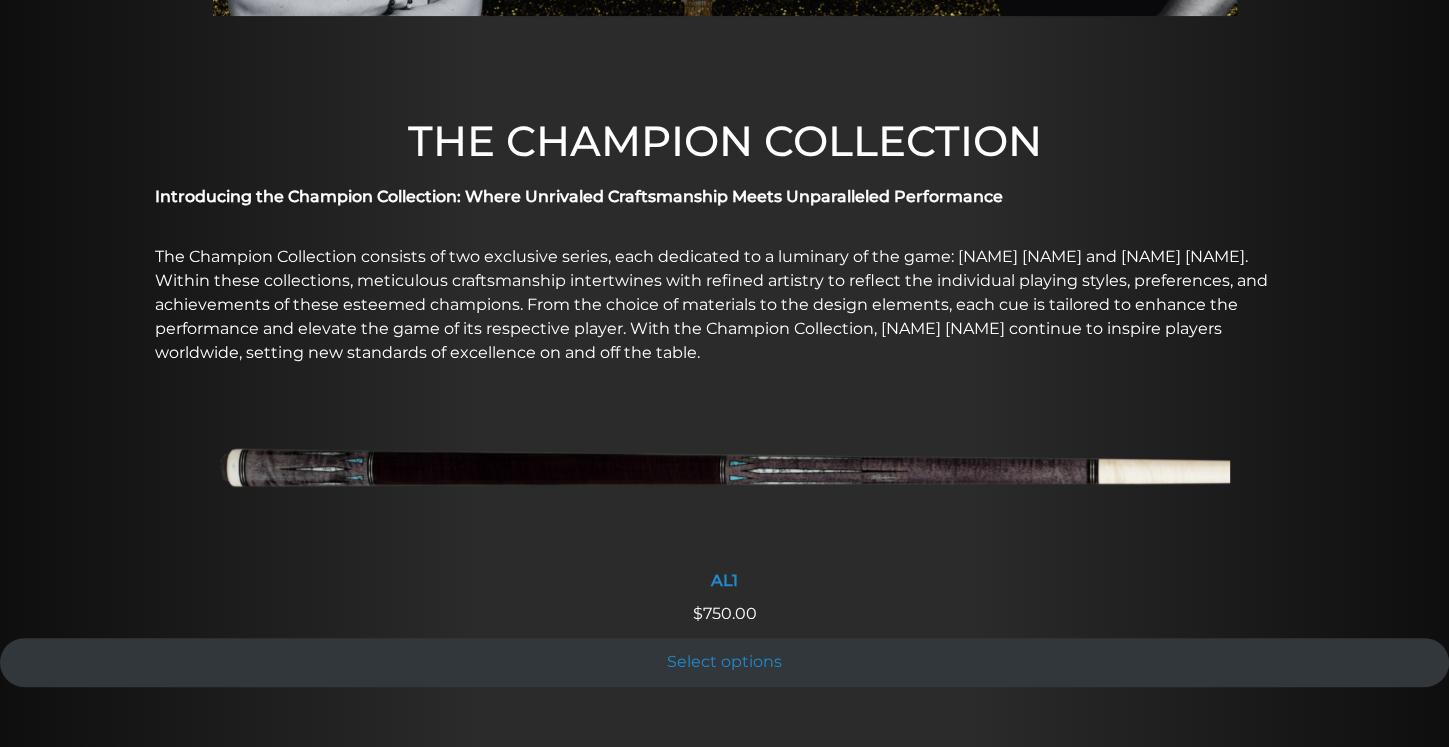 scroll, scrollTop: 0, scrollLeft: 0, axis: both 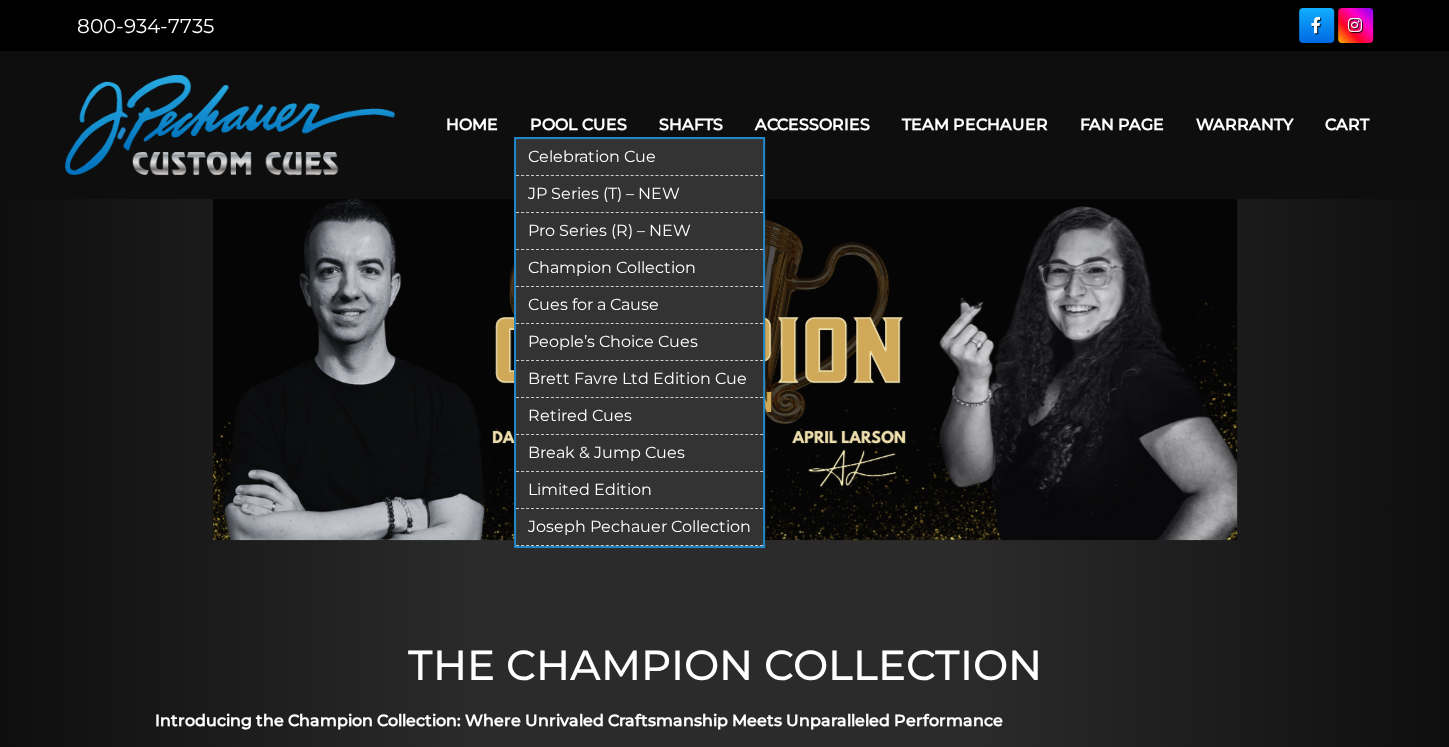 click on "People’s Choice Cues" at bounding box center [639, 342] 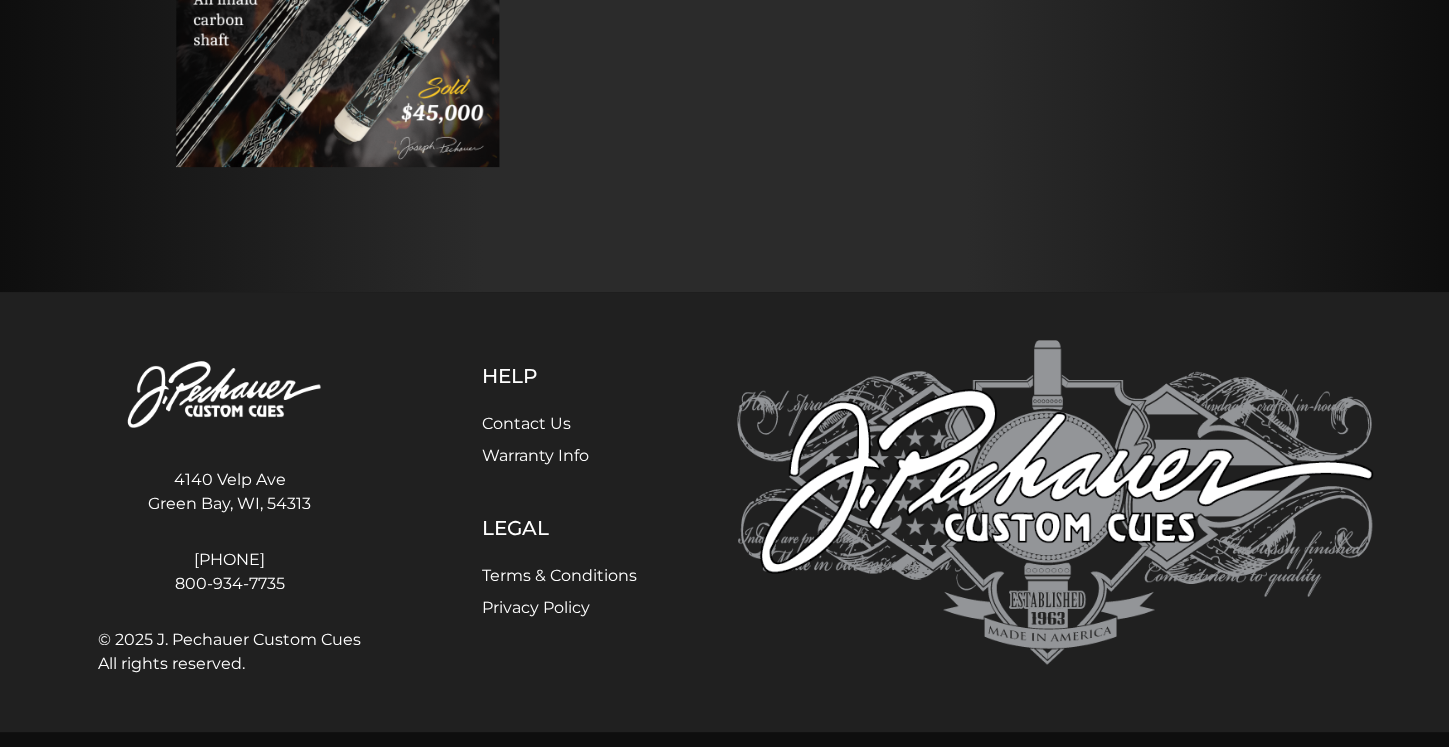 scroll, scrollTop: 0, scrollLeft: 0, axis: both 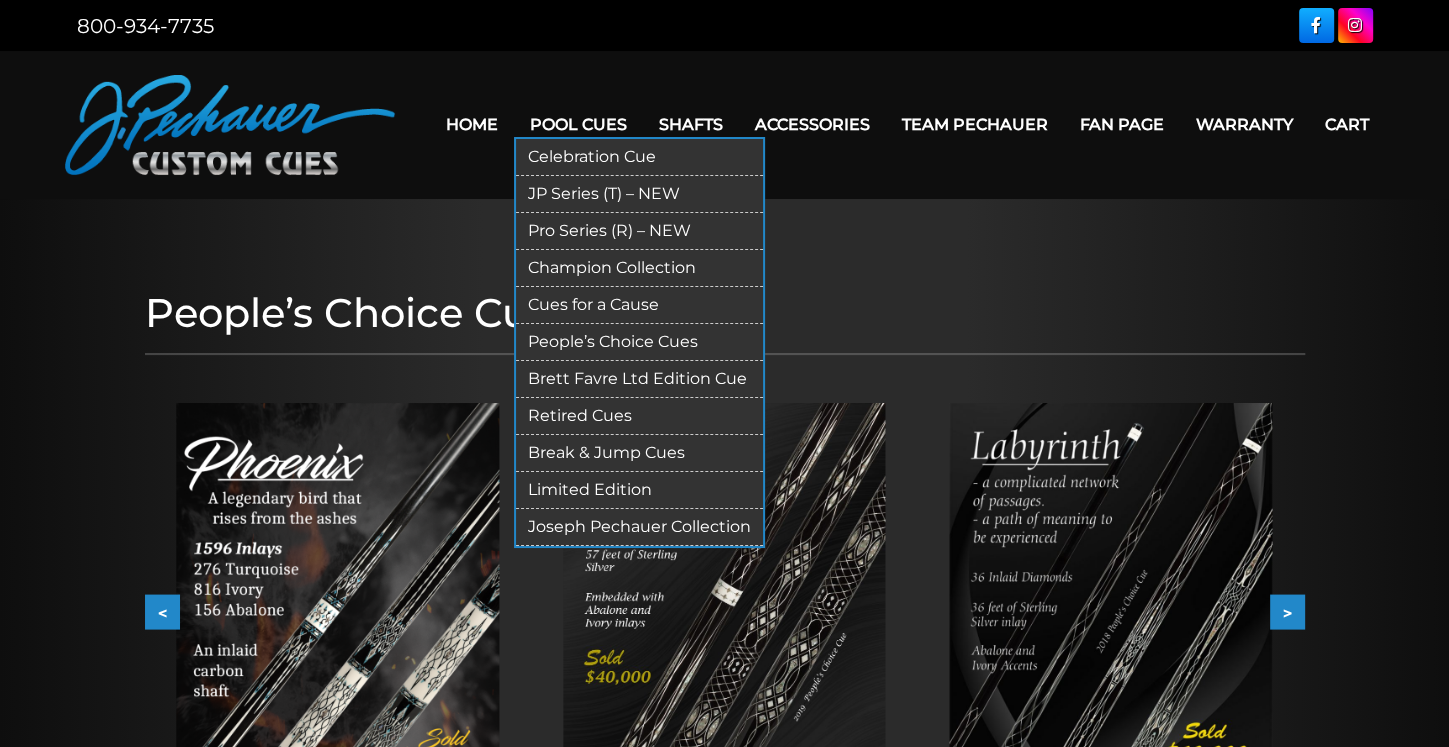 click on "Brett Favre Ltd Edition Cue" at bounding box center [639, 379] 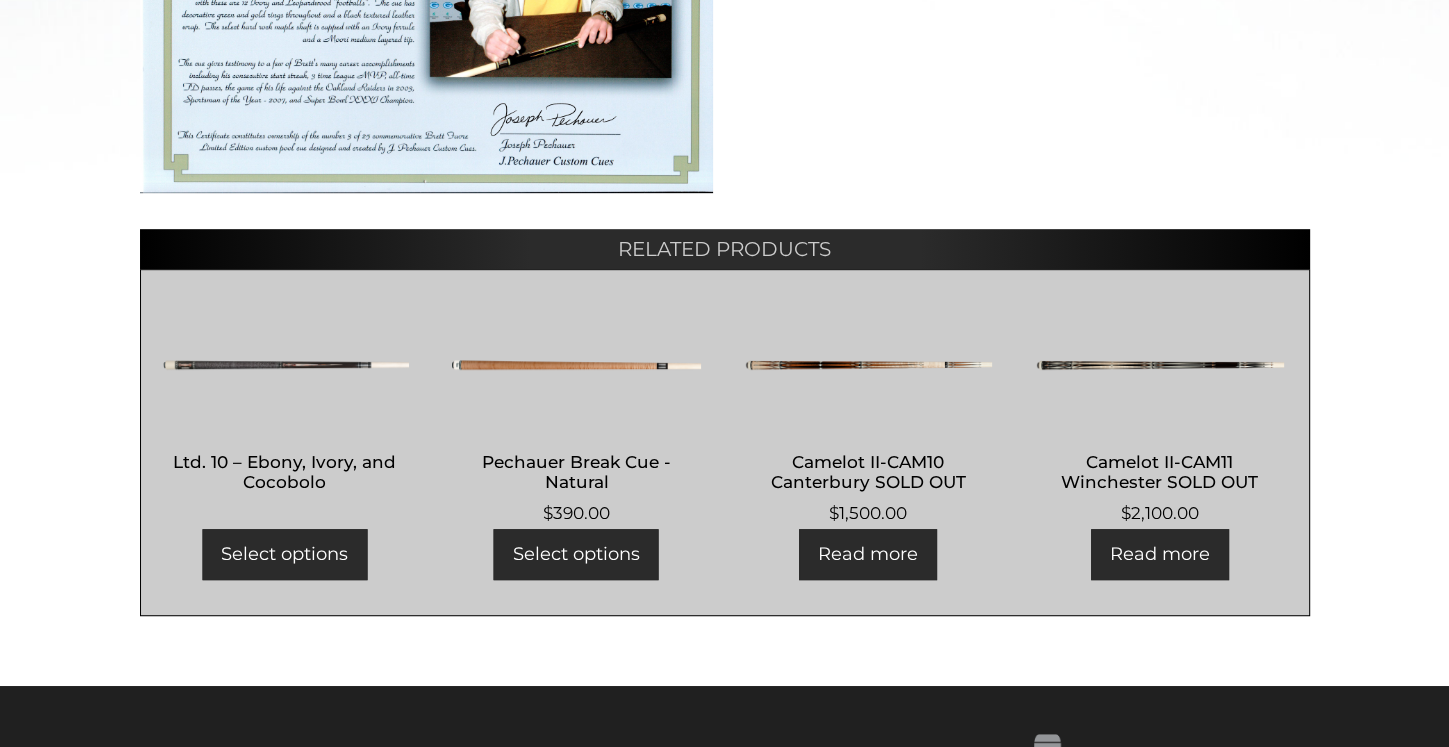 scroll, scrollTop: 0, scrollLeft: 0, axis: both 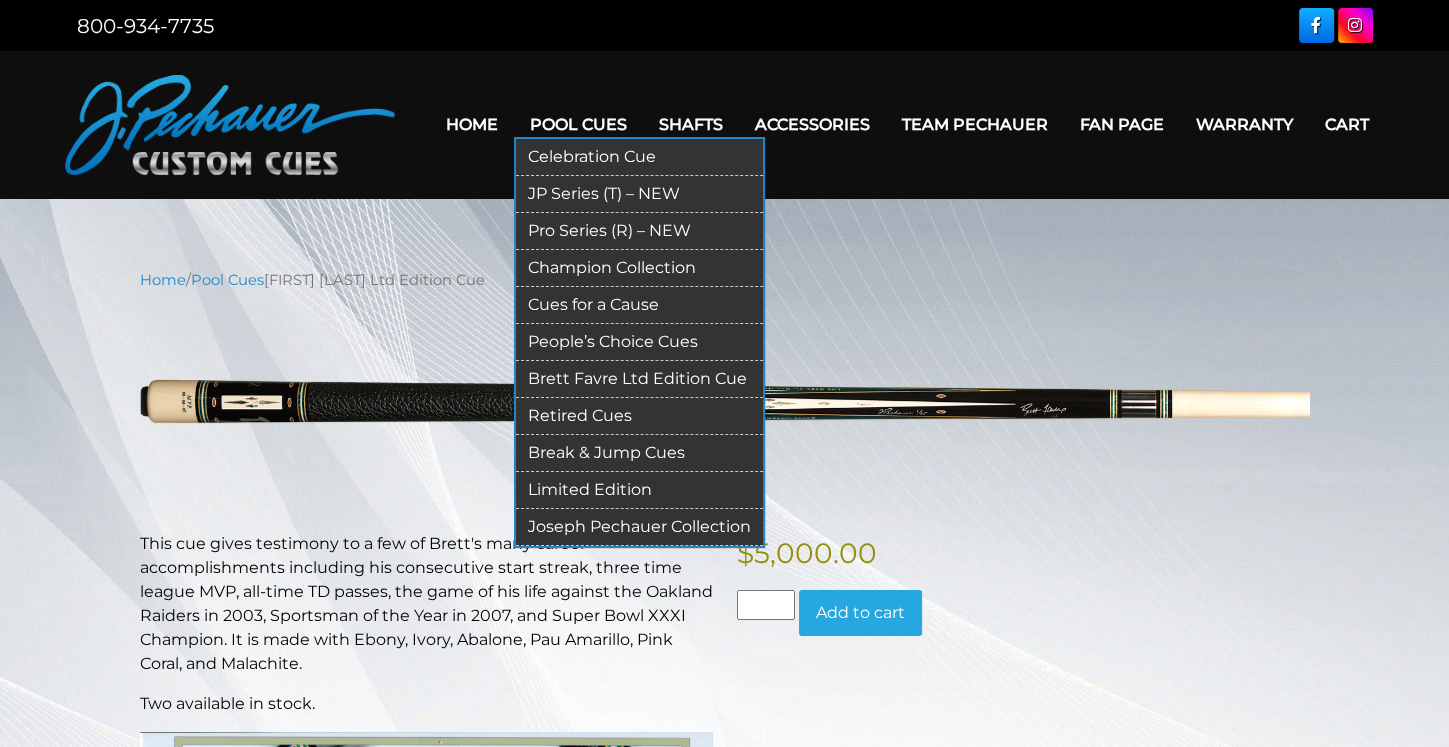 click on "Break & Jump Cues" at bounding box center [639, 453] 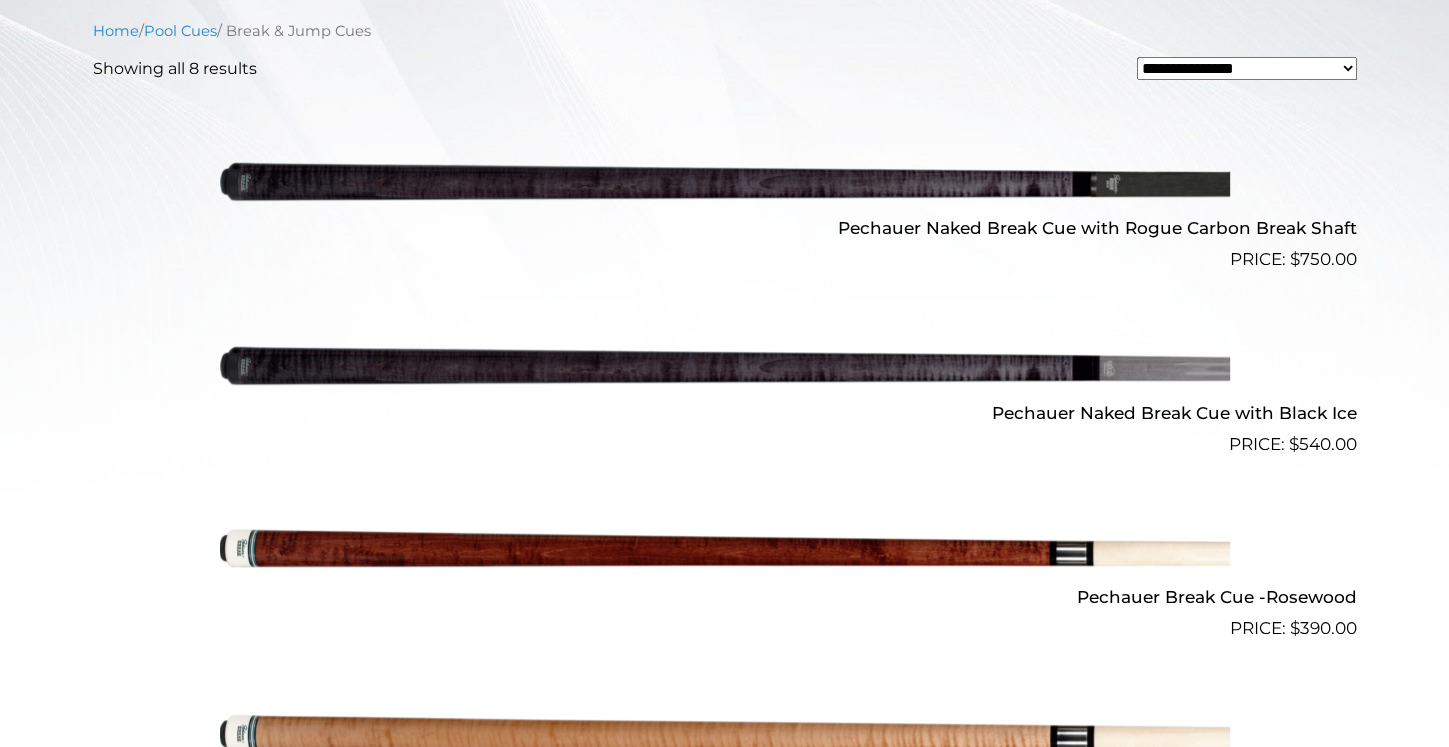 scroll, scrollTop: 0, scrollLeft: 0, axis: both 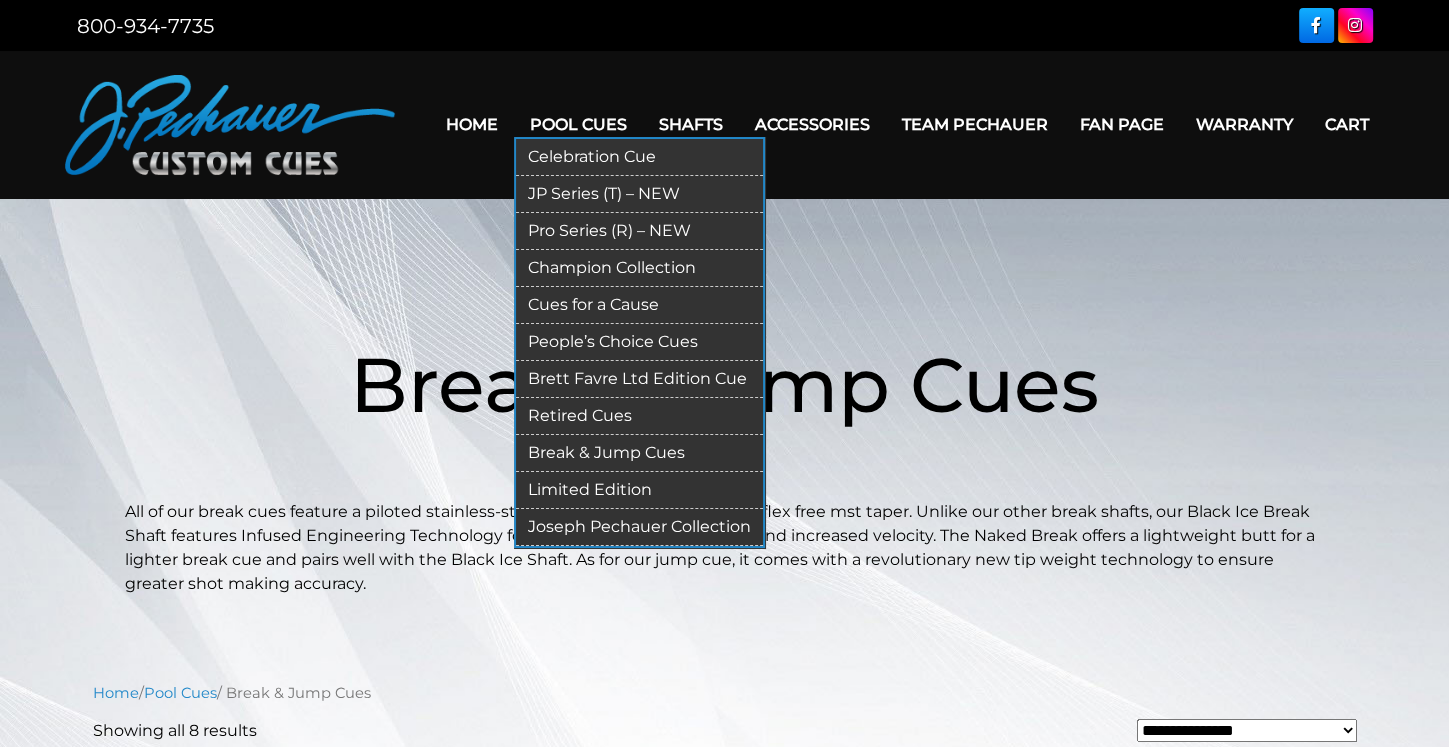 click on "Retired Cues" at bounding box center (639, 416) 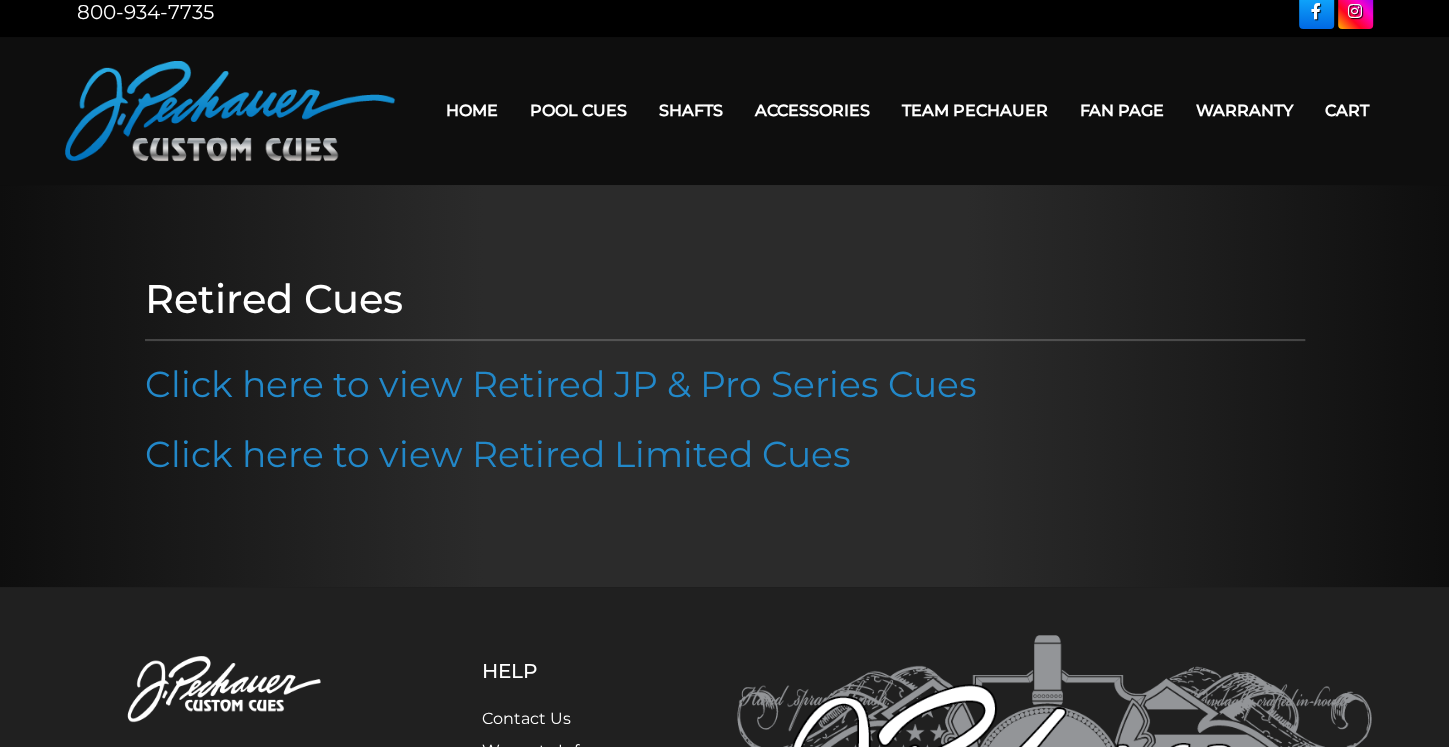 scroll, scrollTop: 12, scrollLeft: 0, axis: vertical 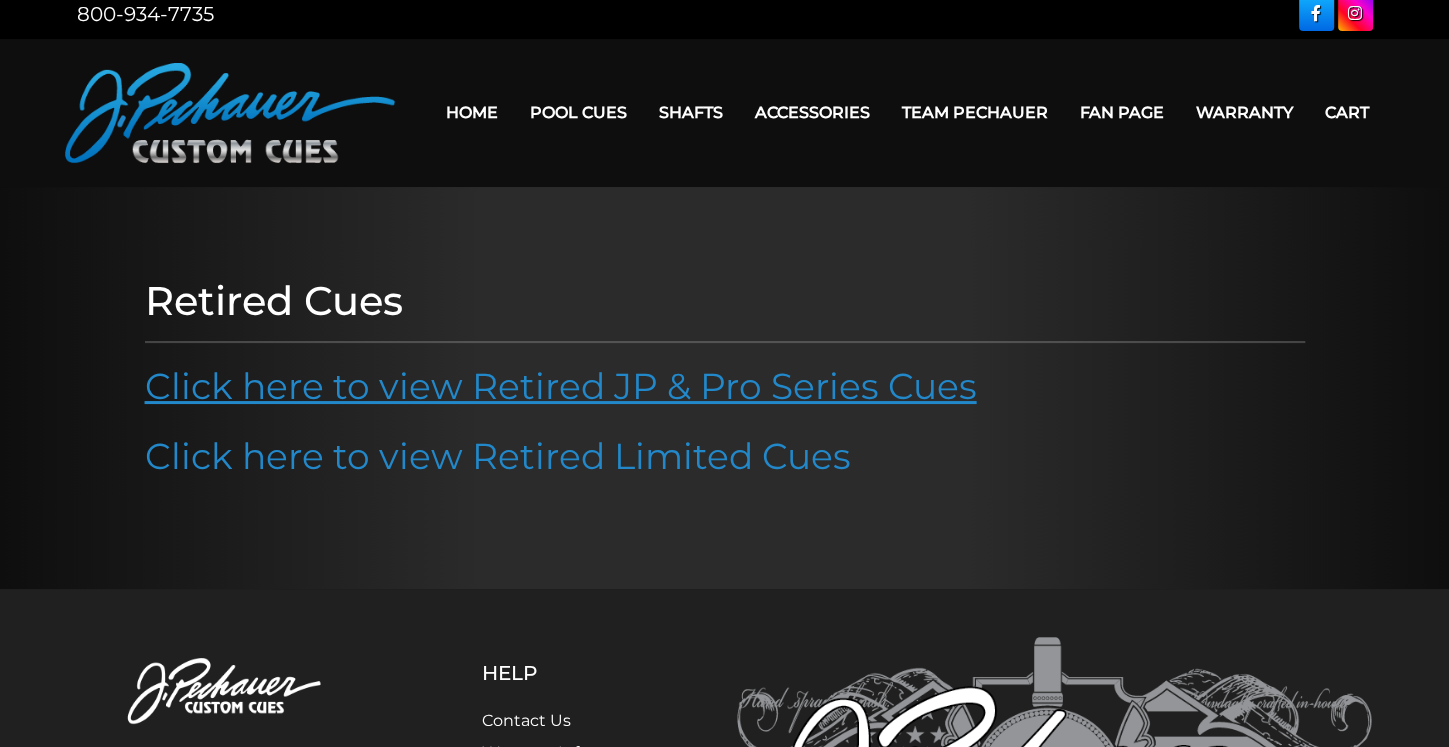 click on "Click here to view Retired JP & Pro Series Cues" at bounding box center (561, 386) 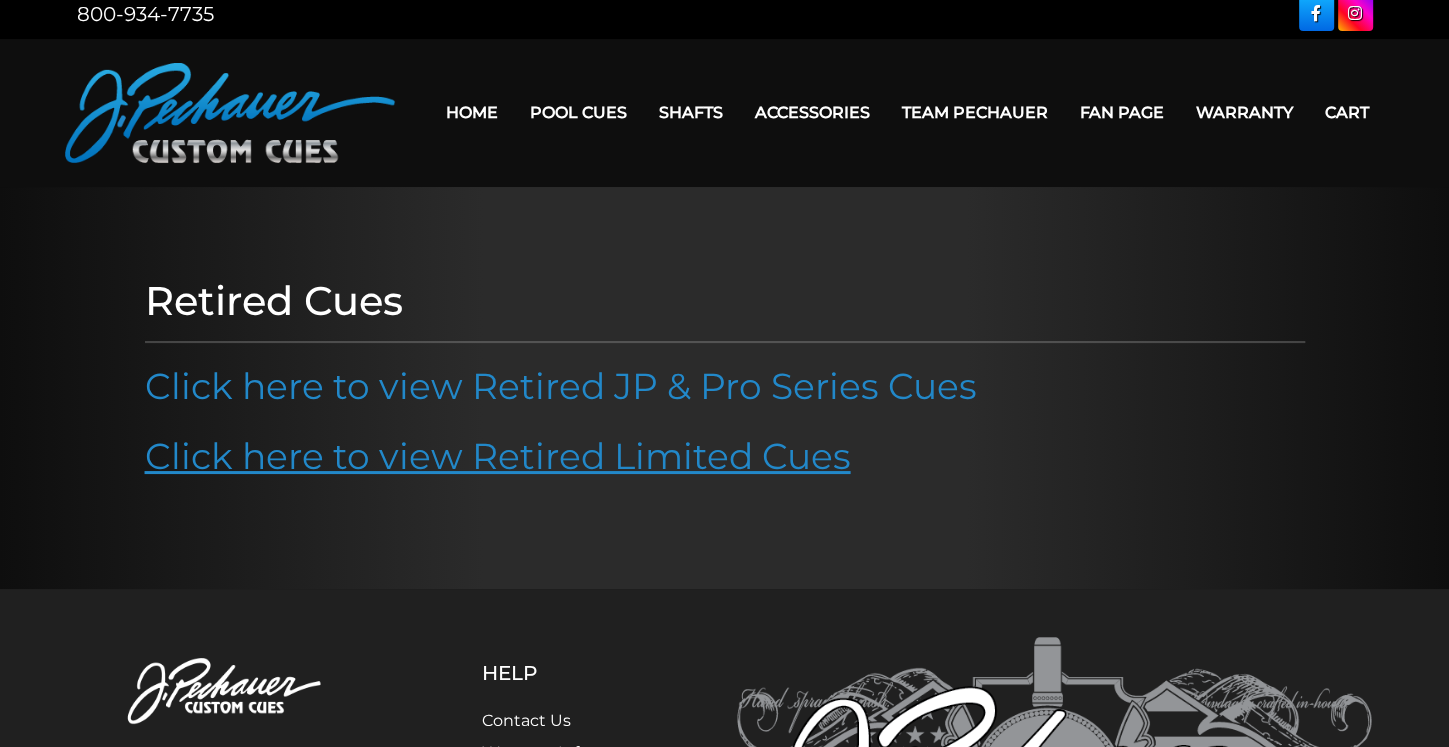 click on "Click here to view Retired Limited Cues" at bounding box center [498, 456] 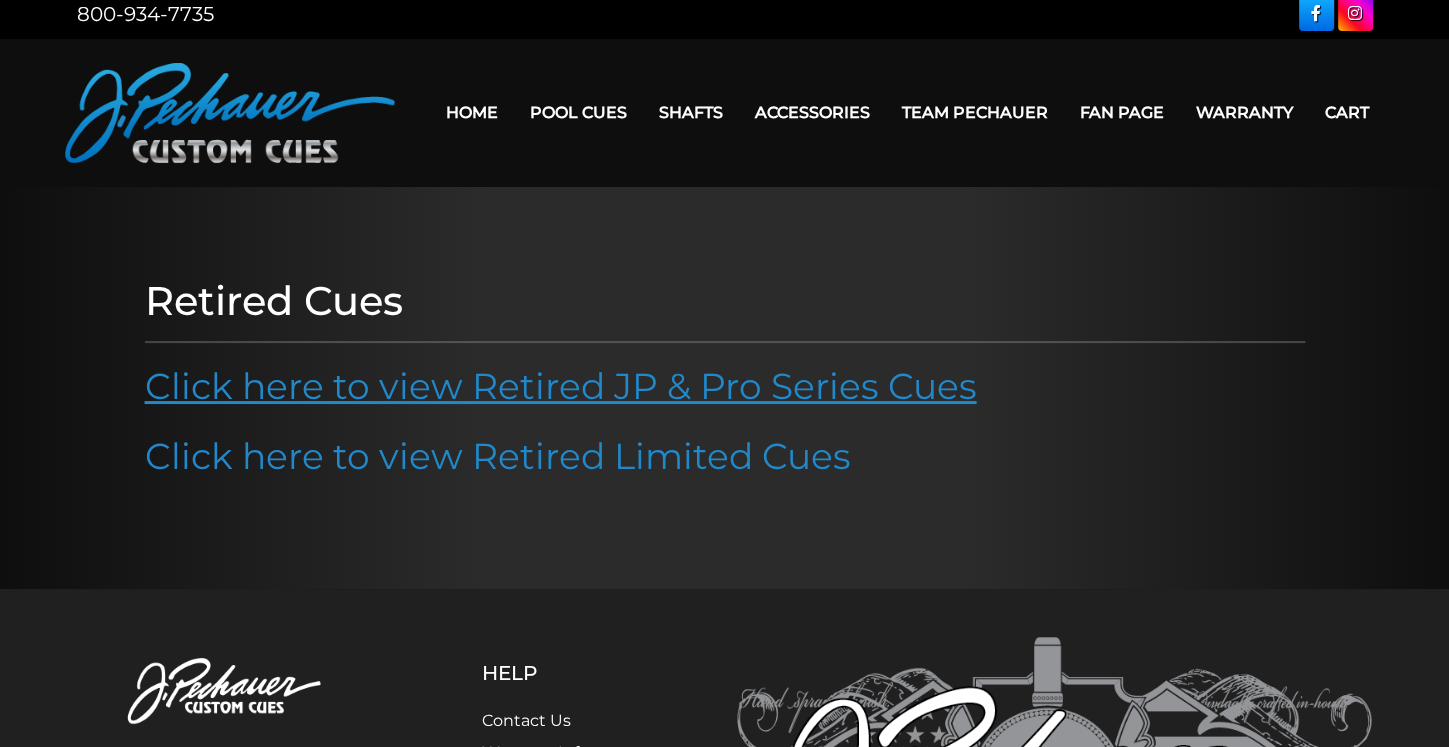 click on "Click here to view Retired JP & Pro Series Cues" at bounding box center [561, 386] 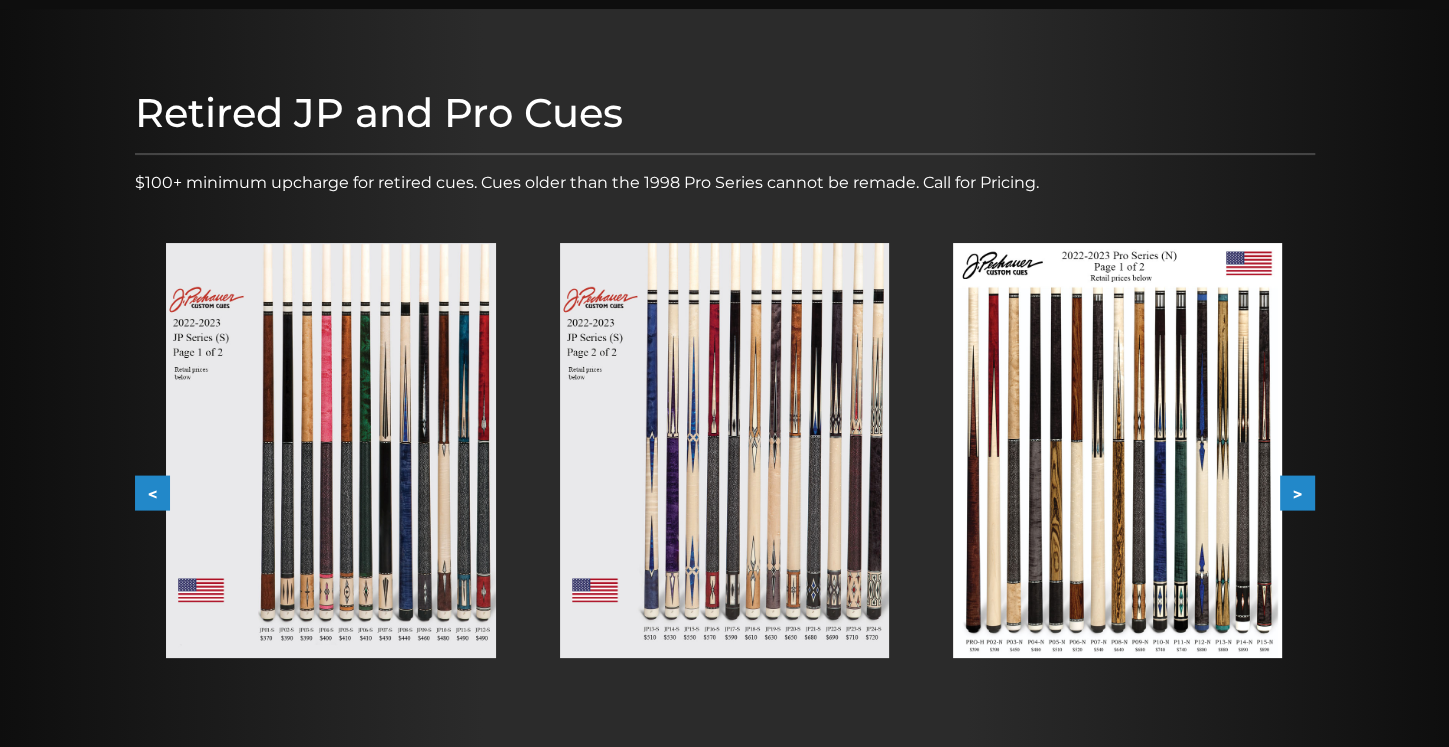scroll, scrollTop: 202, scrollLeft: 0, axis: vertical 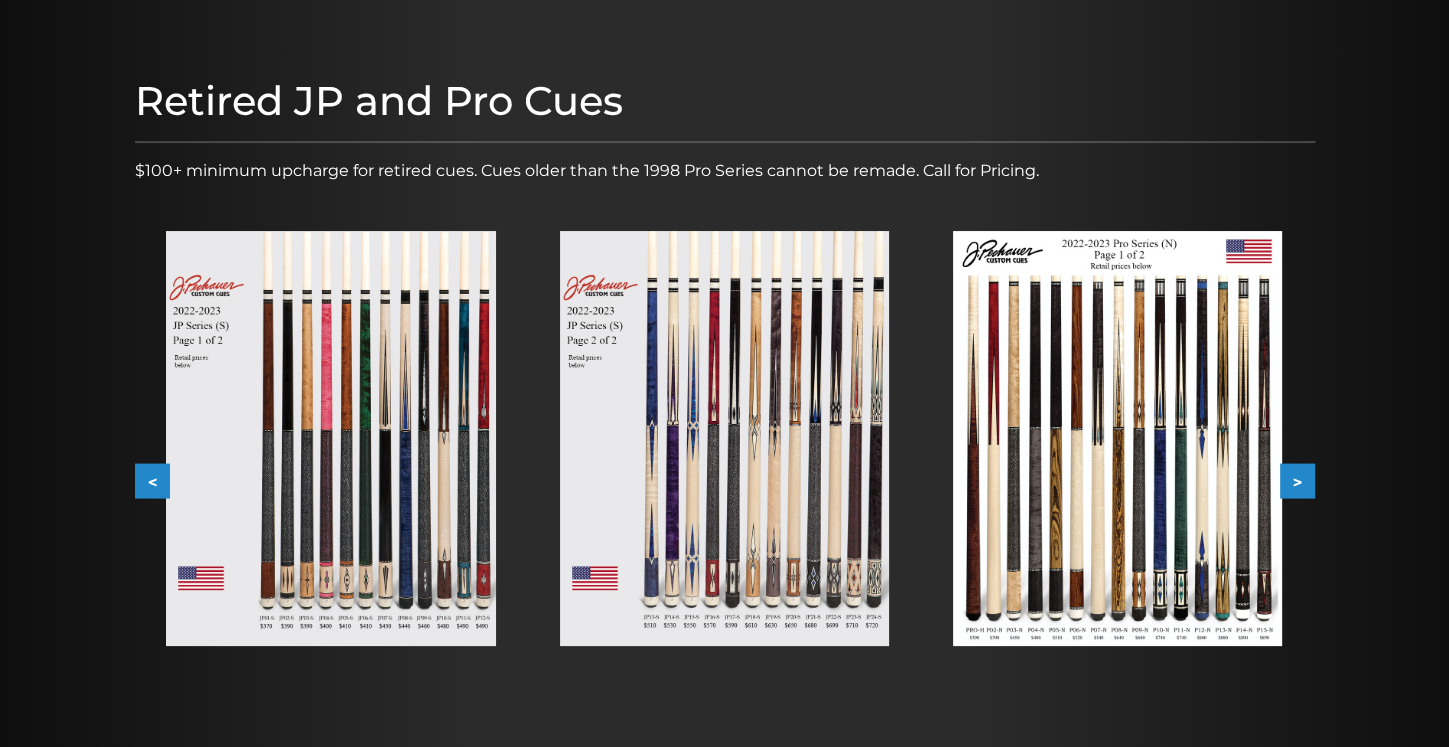 click at bounding box center (1117, 438) 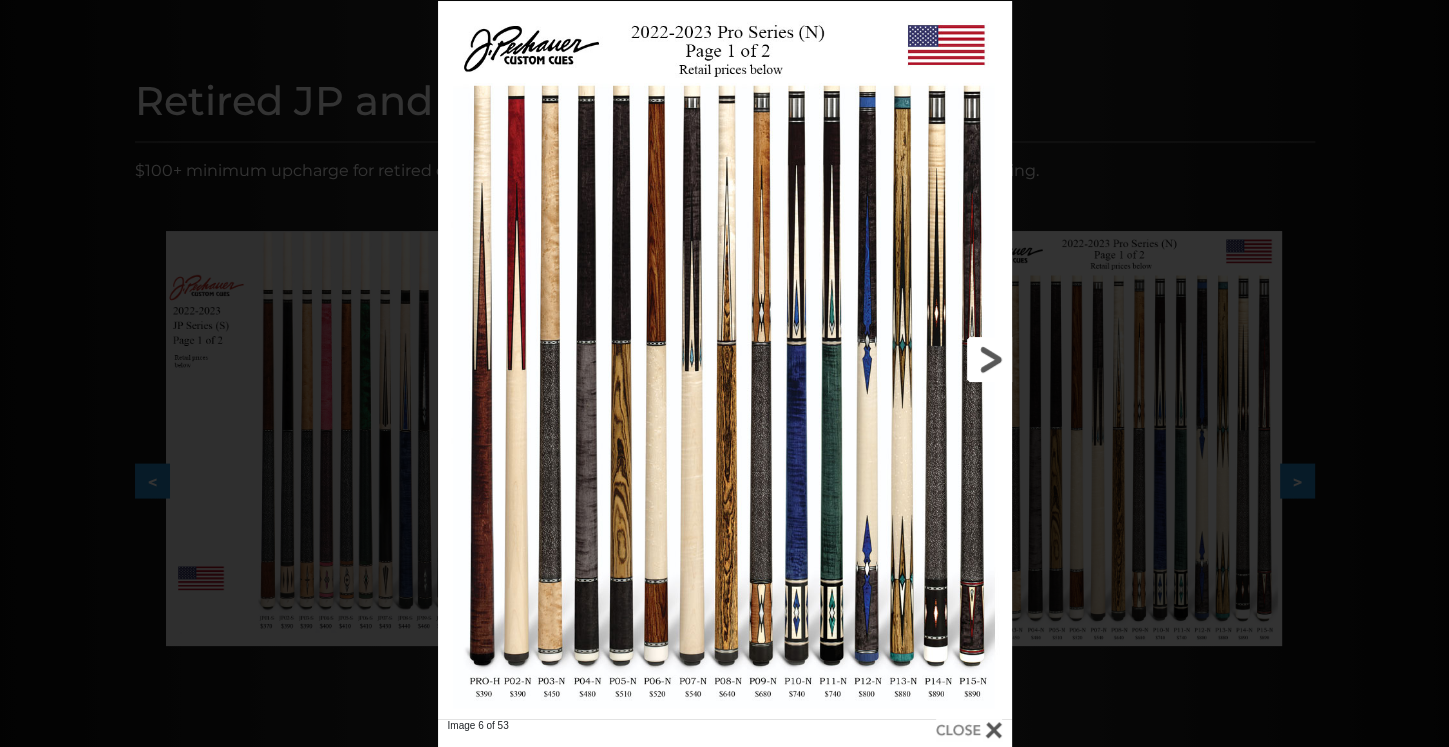 click at bounding box center (882, 360) 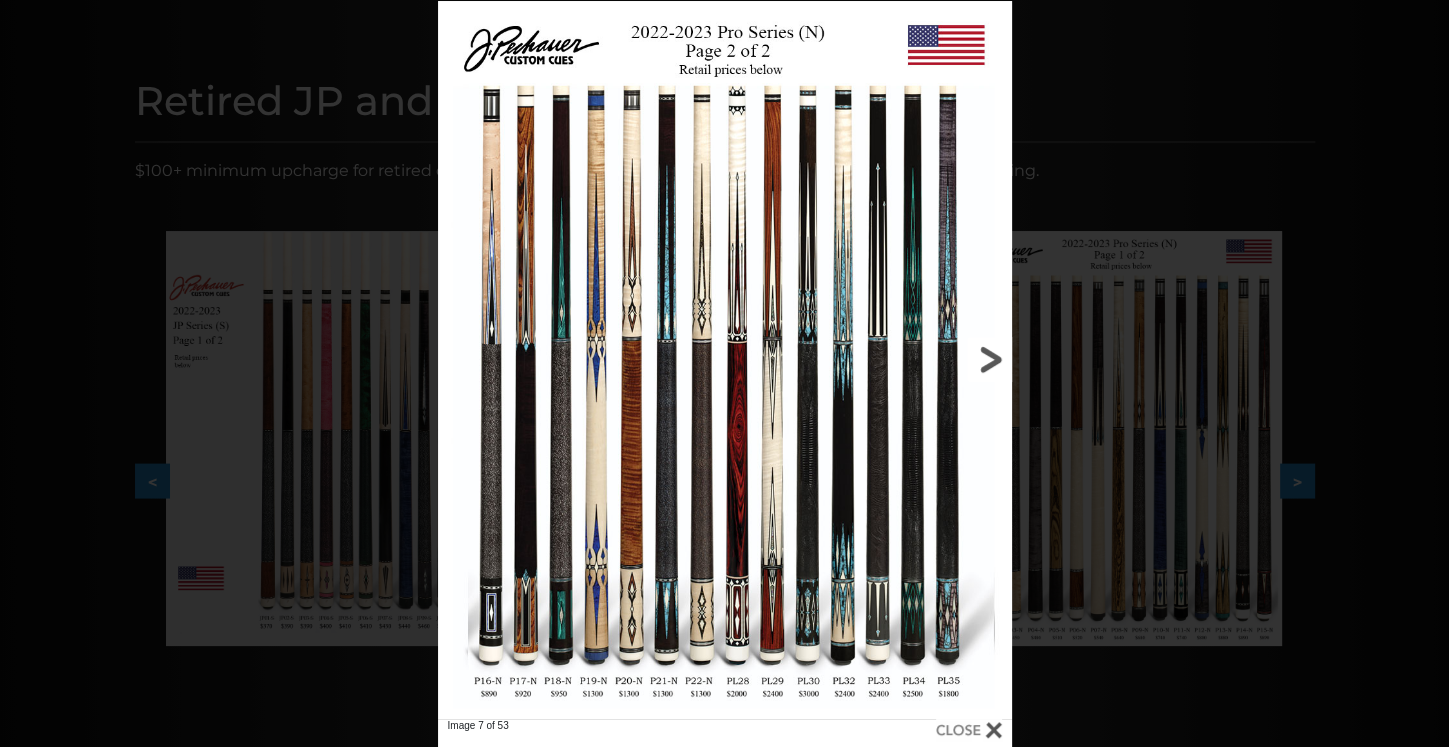 click at bounding box center [882, 360] 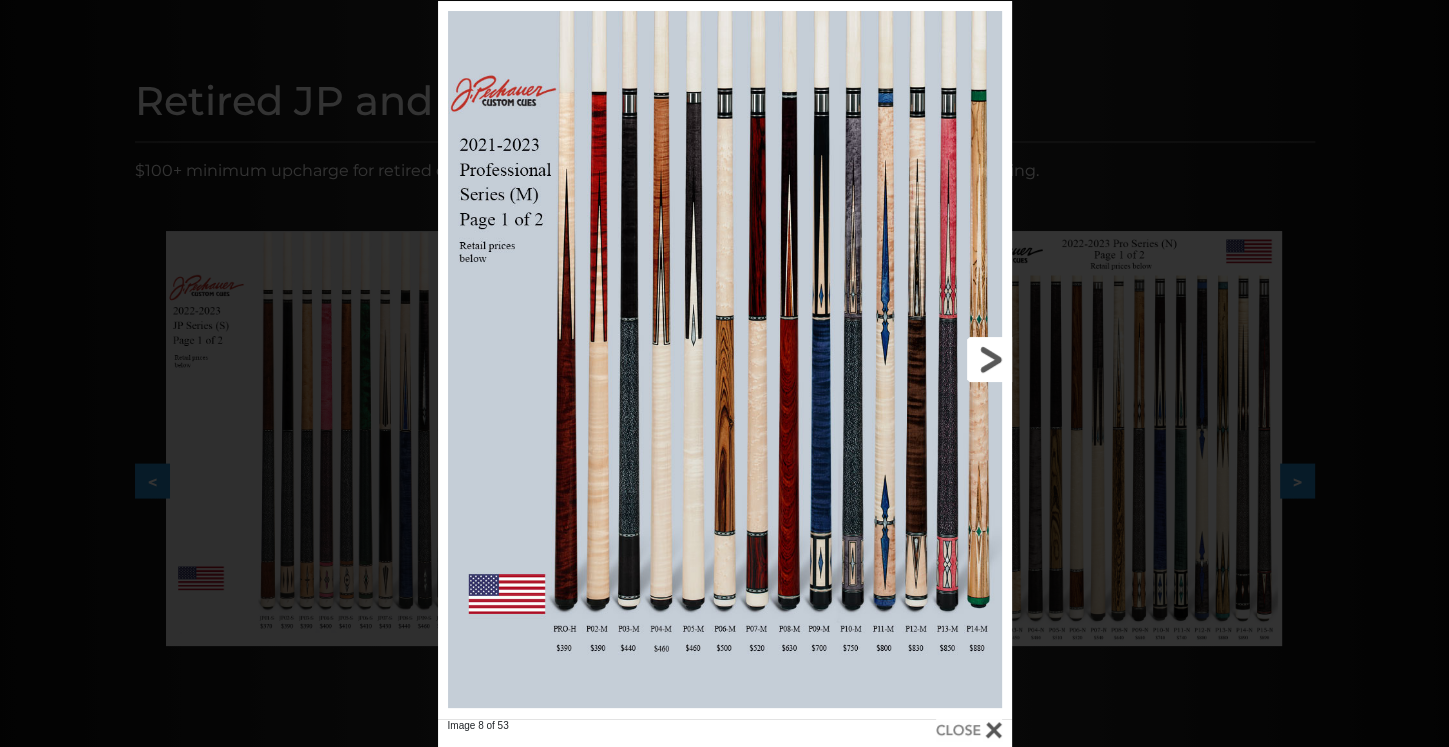 click at bounding box center [882, 360] 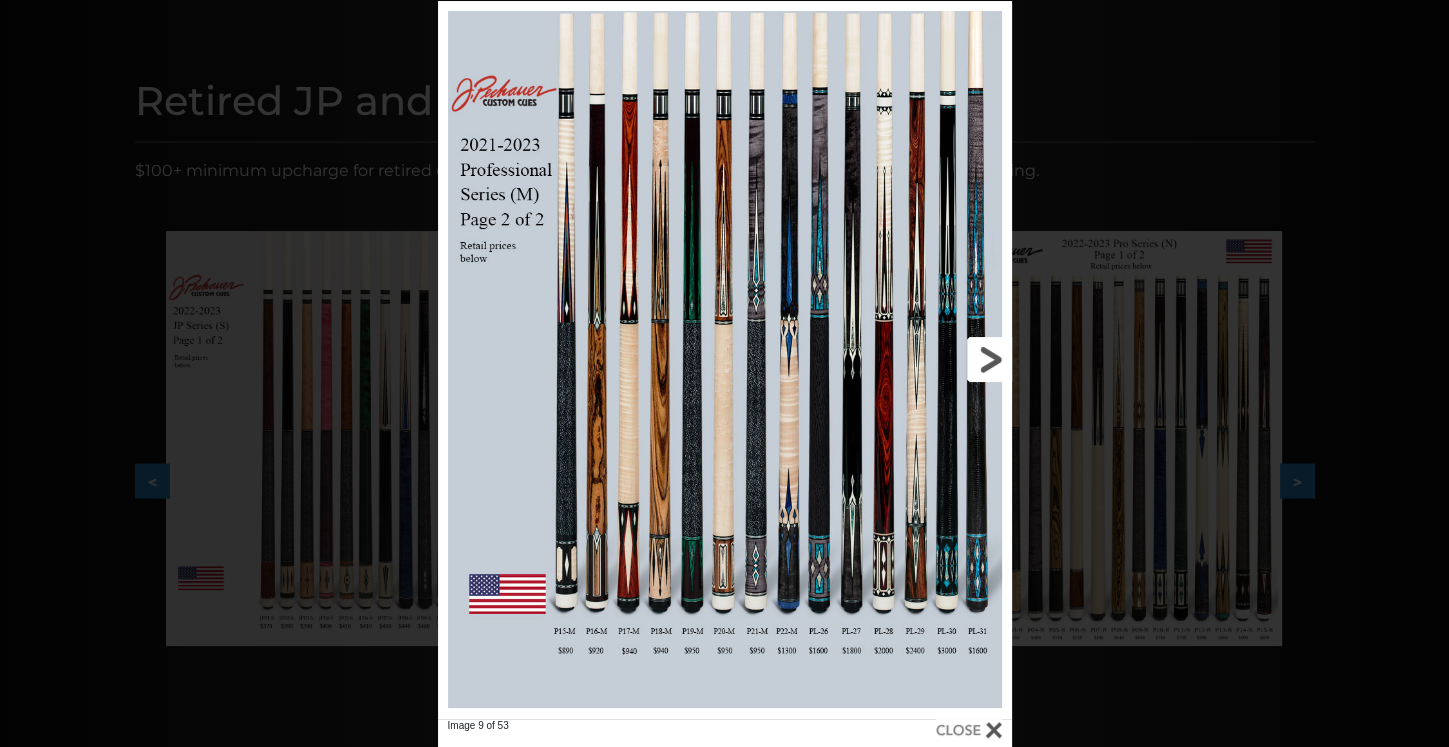 click at bounding box center (882, 360) 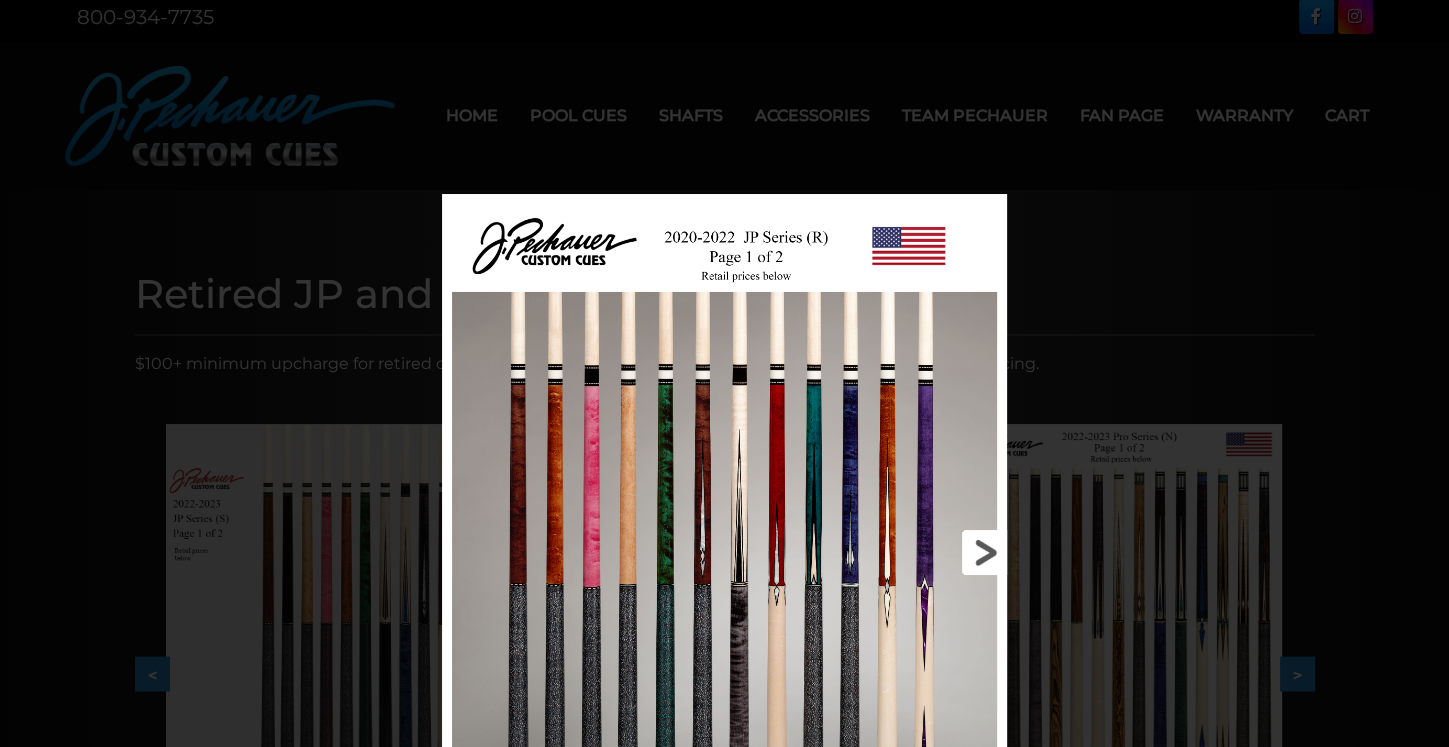 scroll, scrollTop: 0, scrollLeft: 0, axis: both 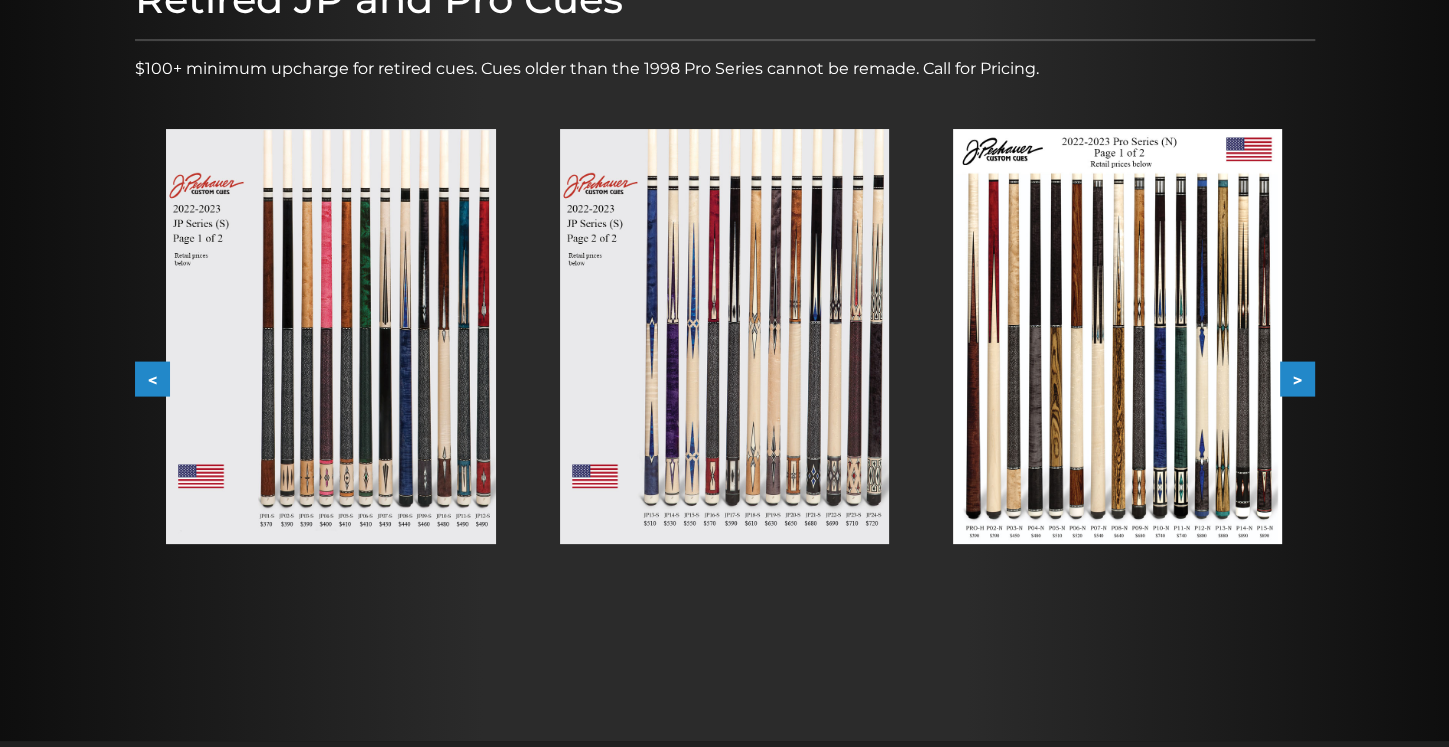 click at bounding box center (330, 336) 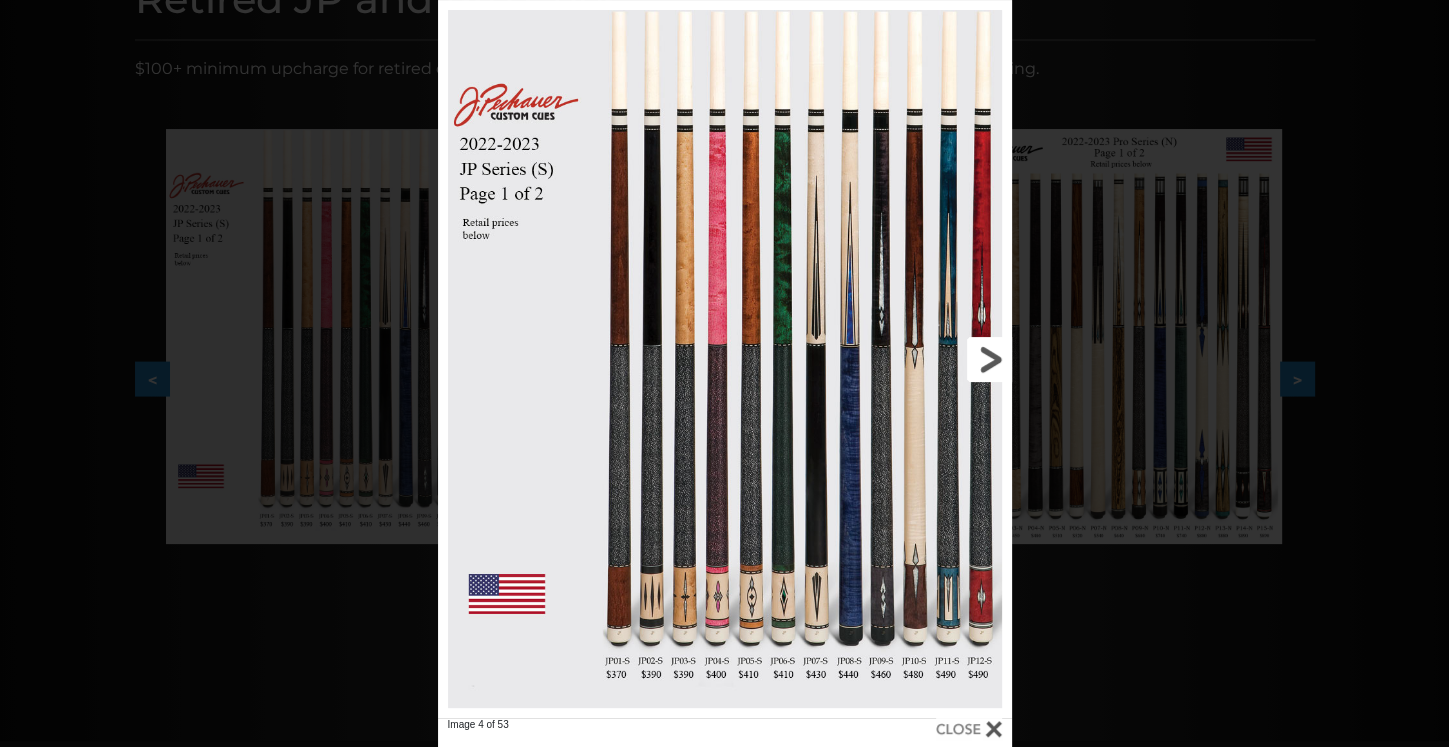 click at bounding box center (882, 359) 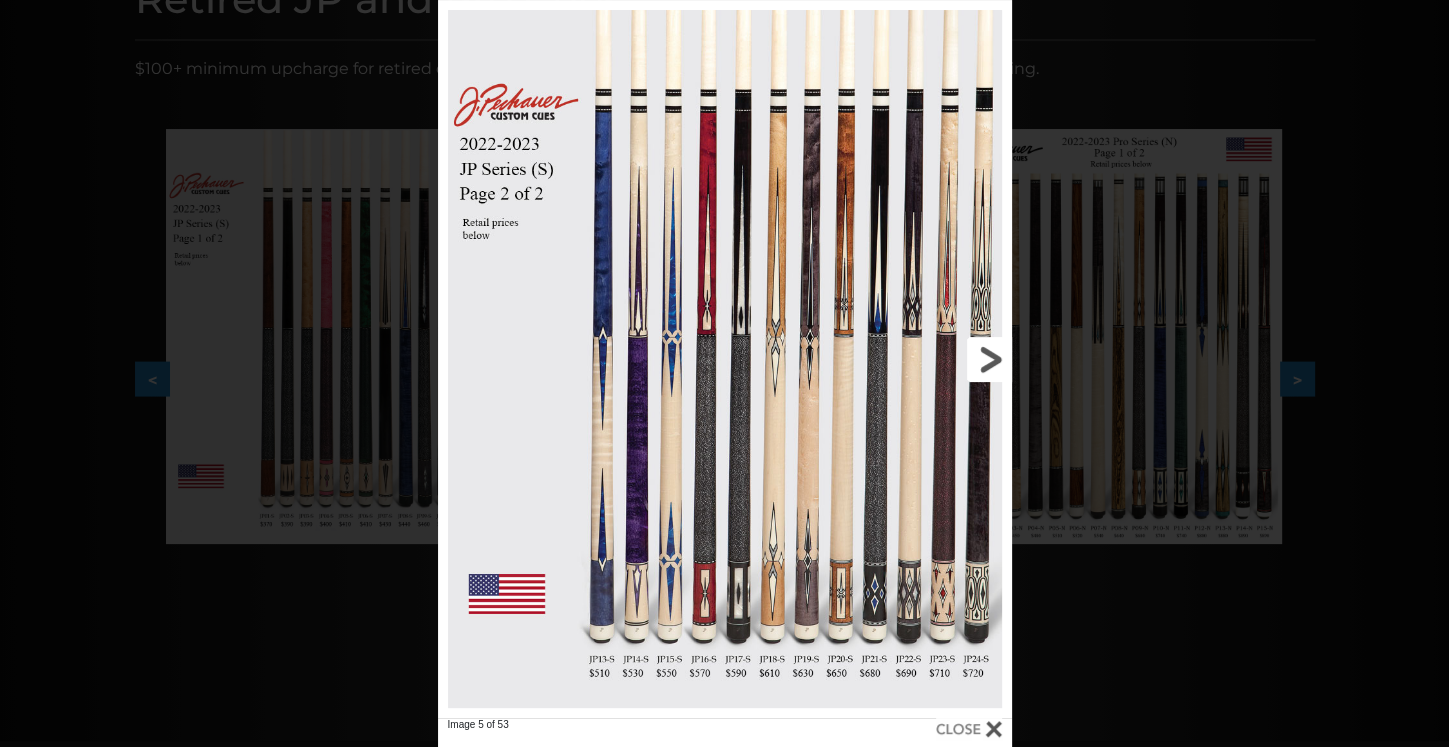 click at bounding box center (882, 359) 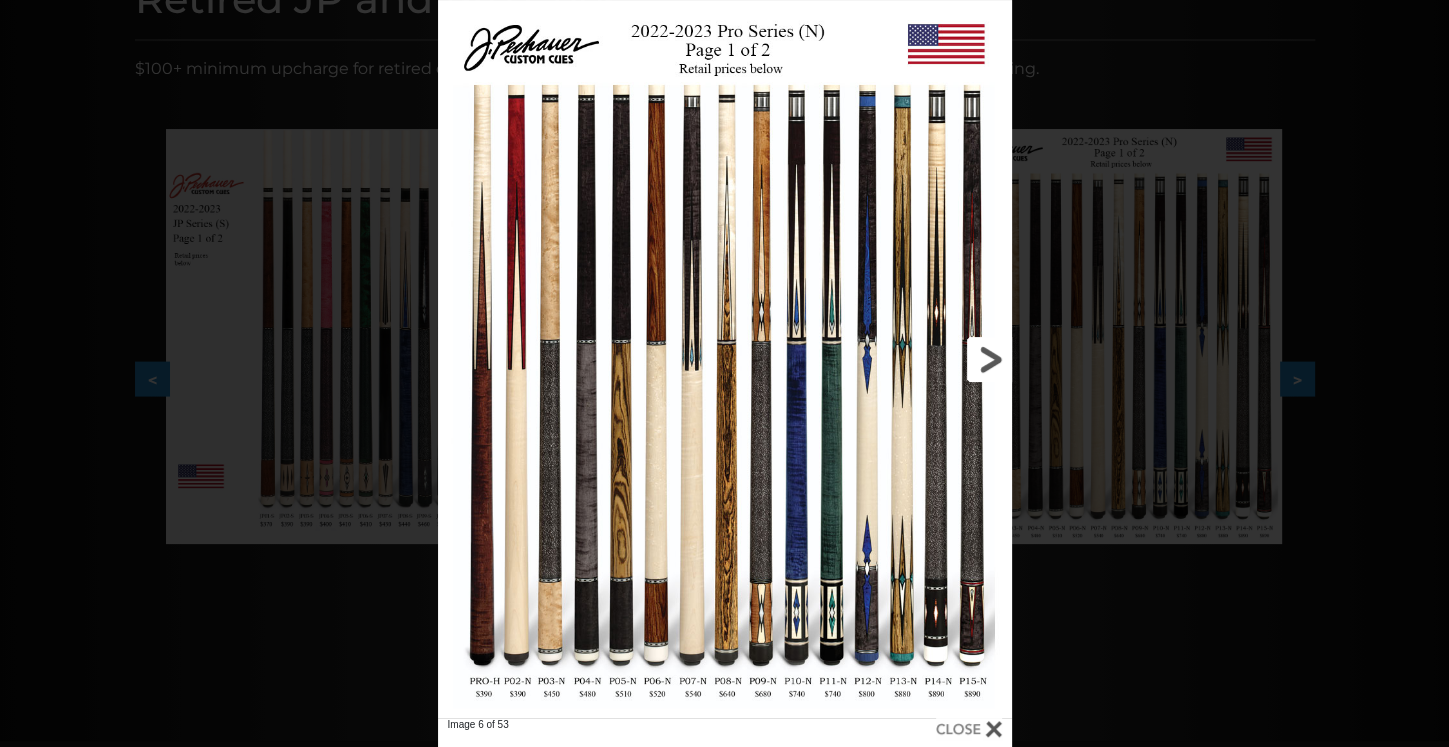 click at bounding box center (882, 359) 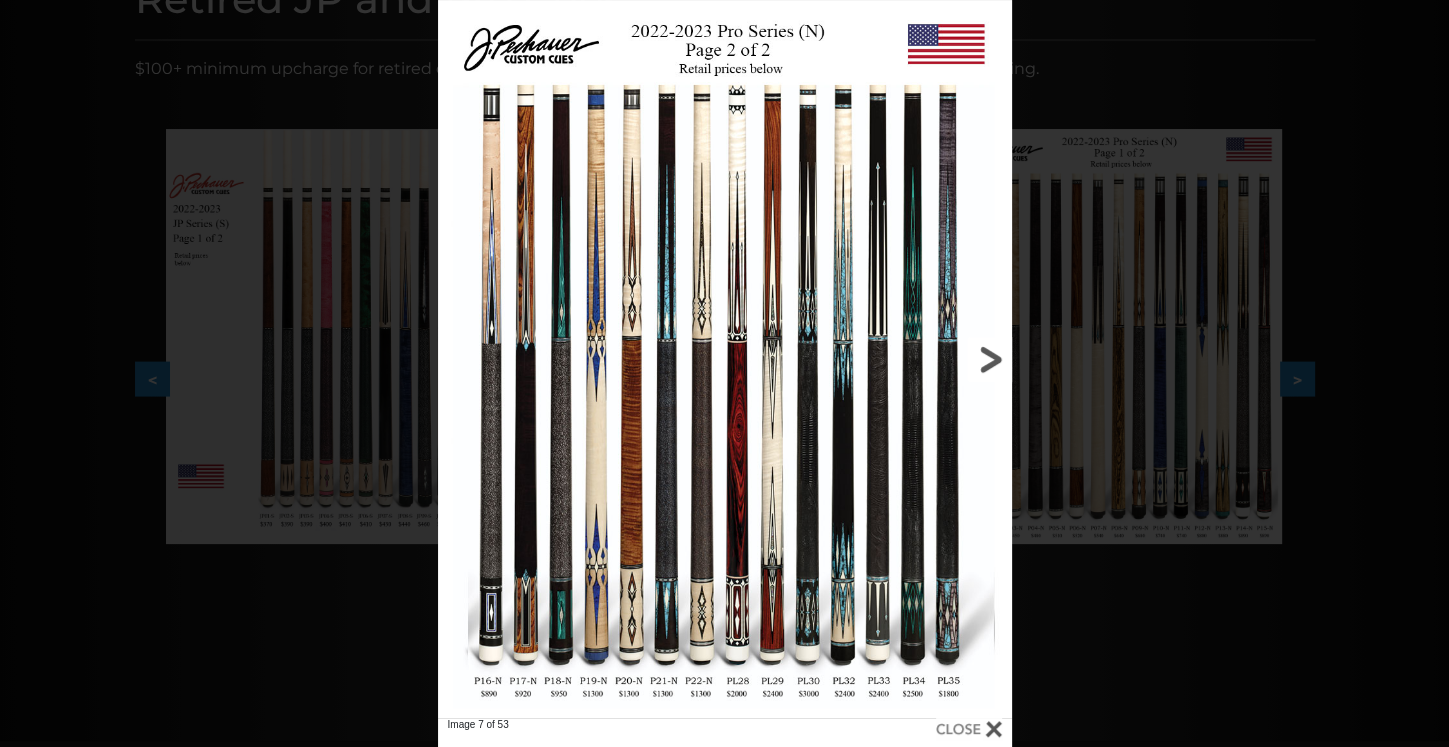 click at bounding box center [882, 359] 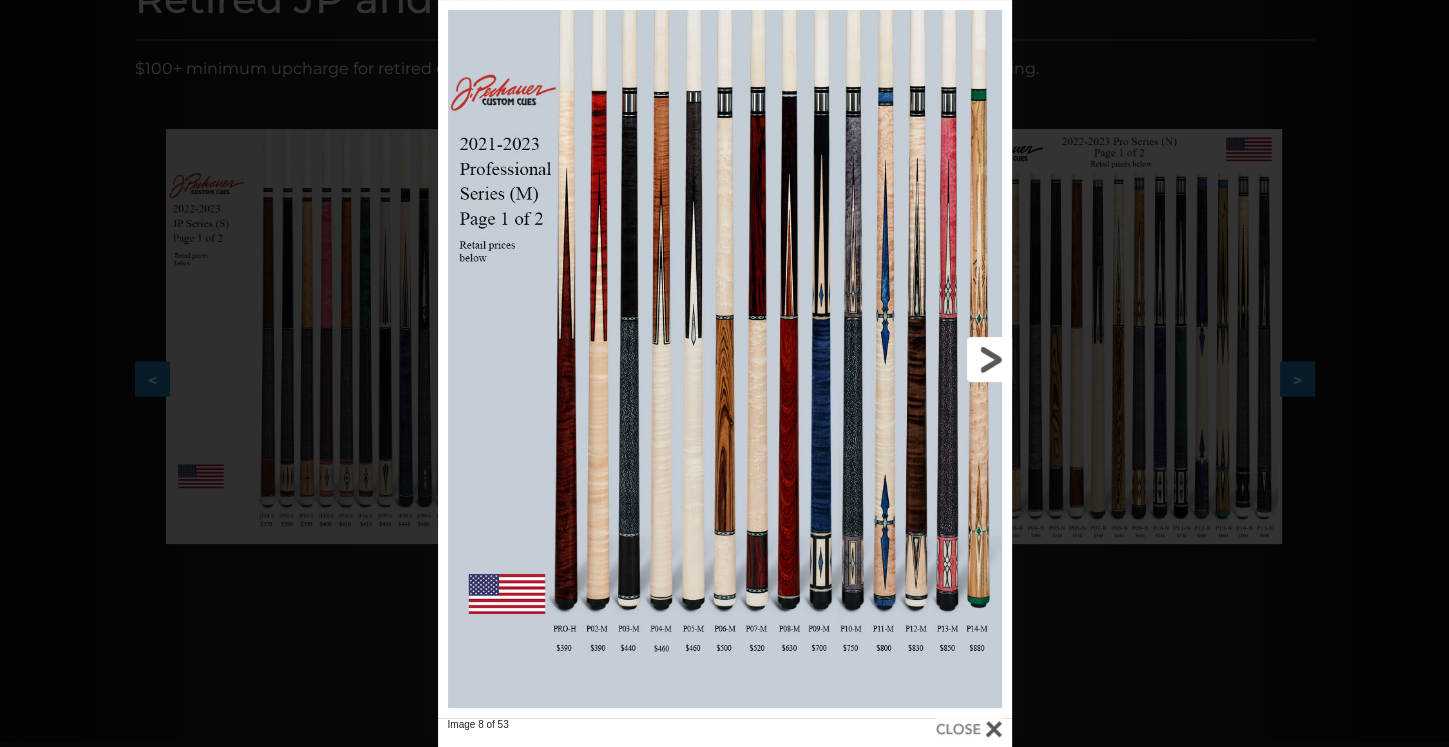 click at bounding box center (882, 359) 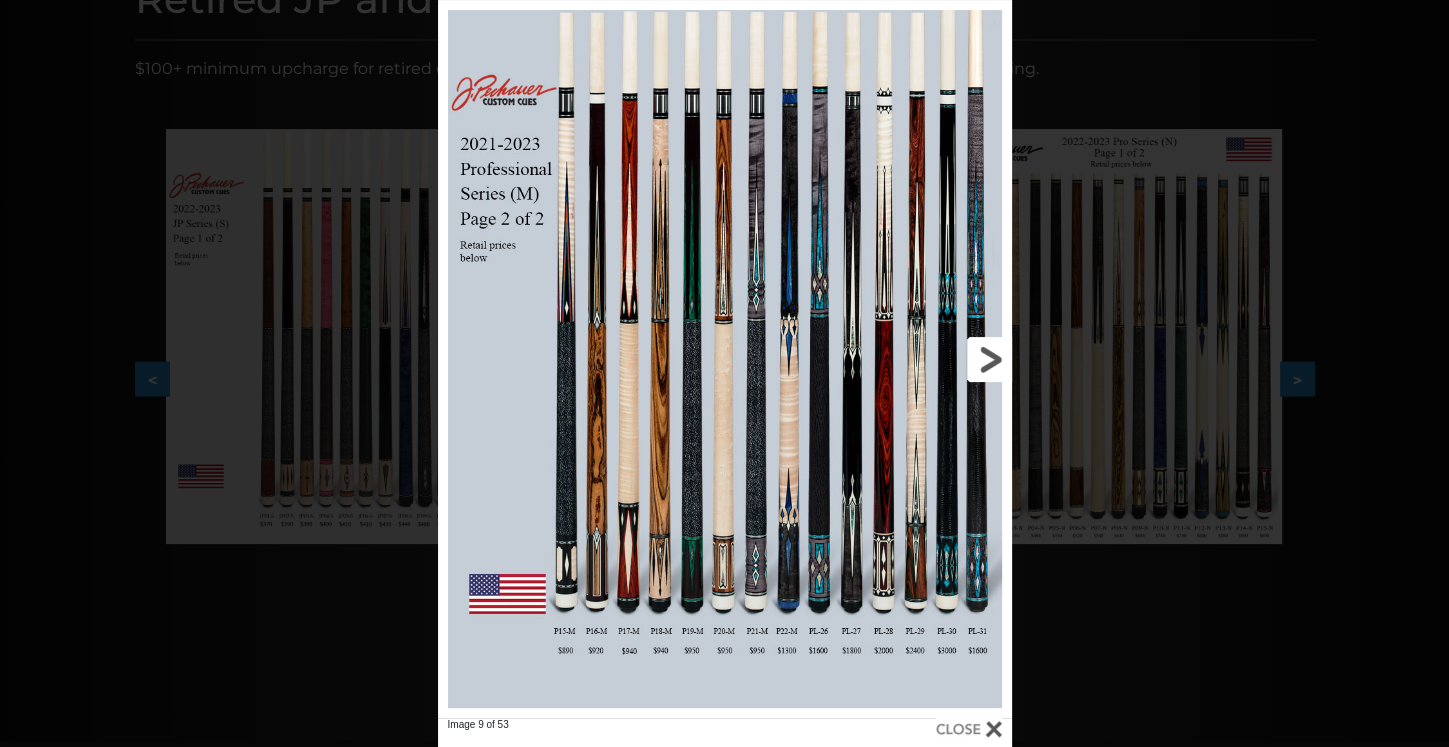 click at bounding box center [882, 359] 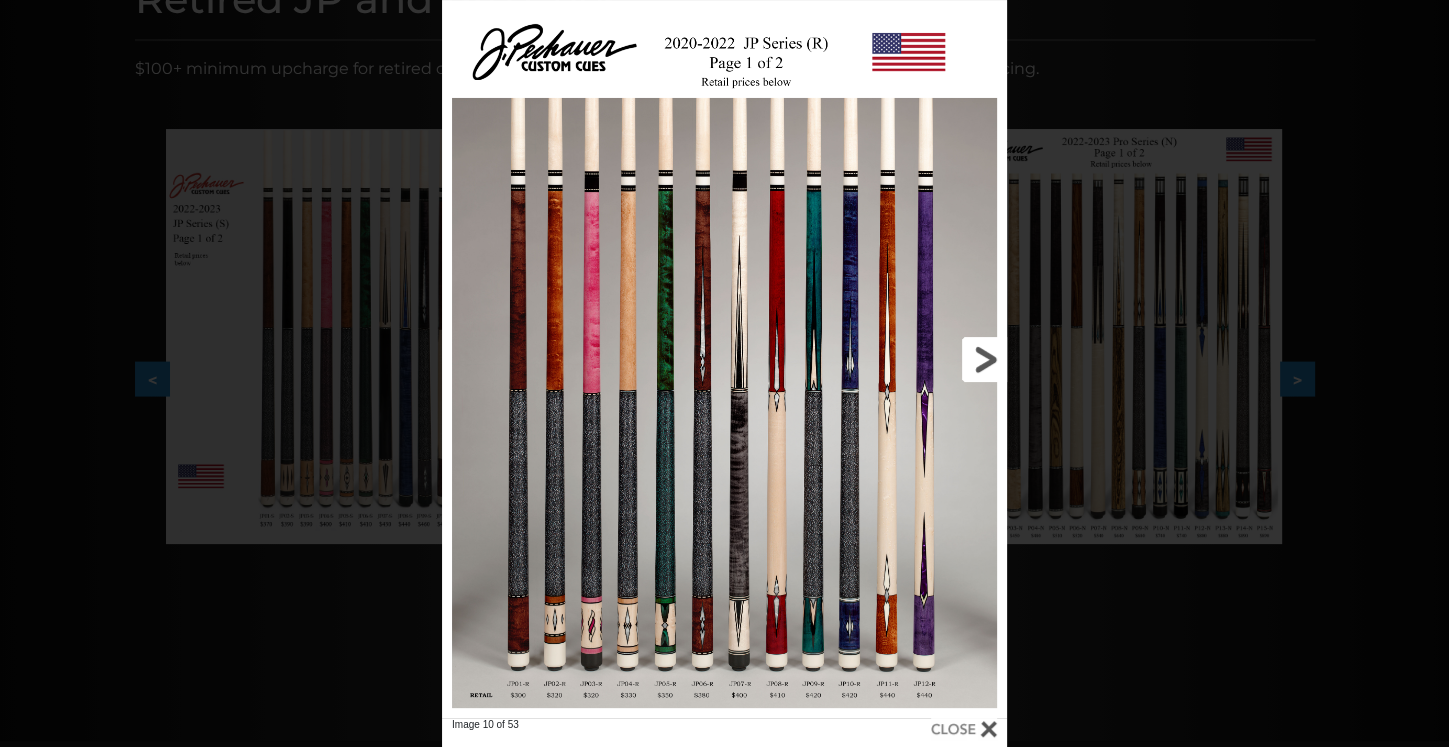 click at bounding box center (880, 359) 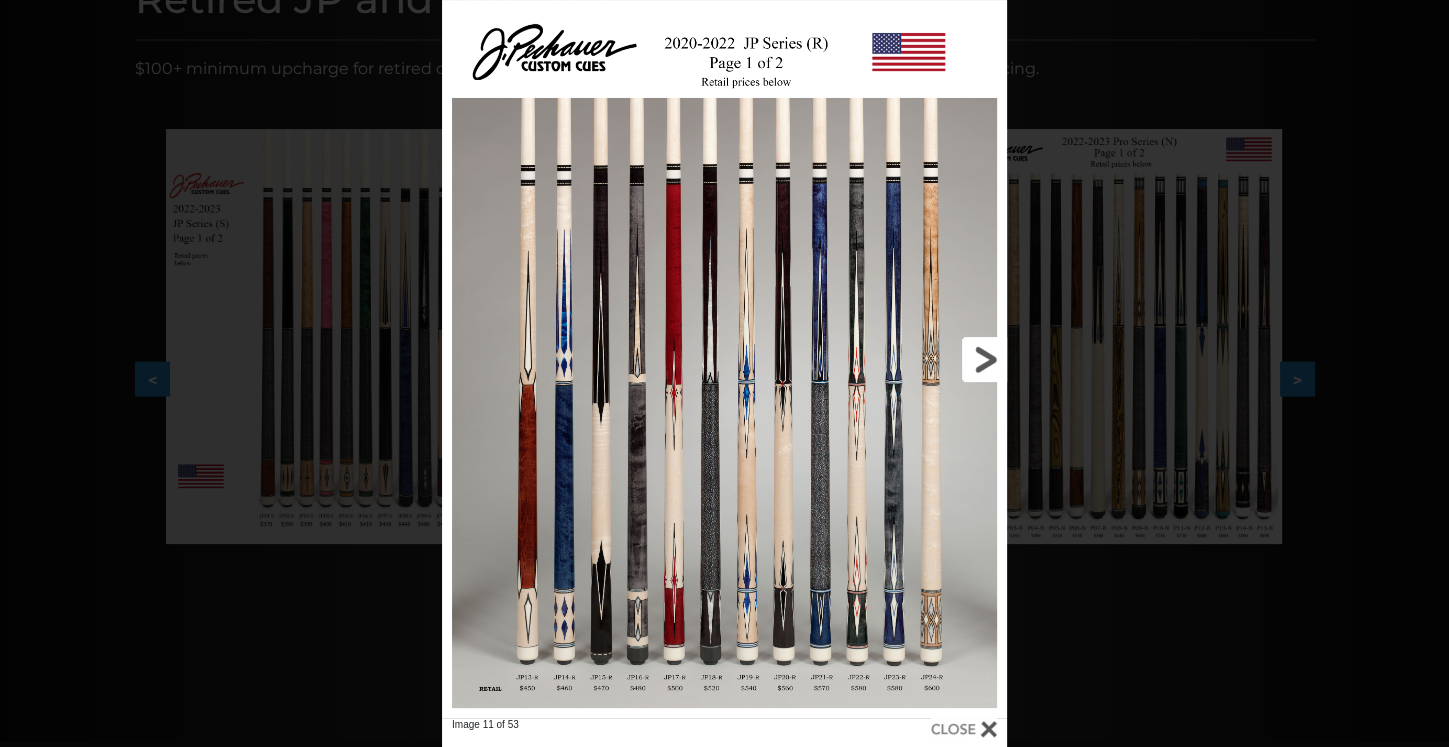 click at bounding box center [880, 359] 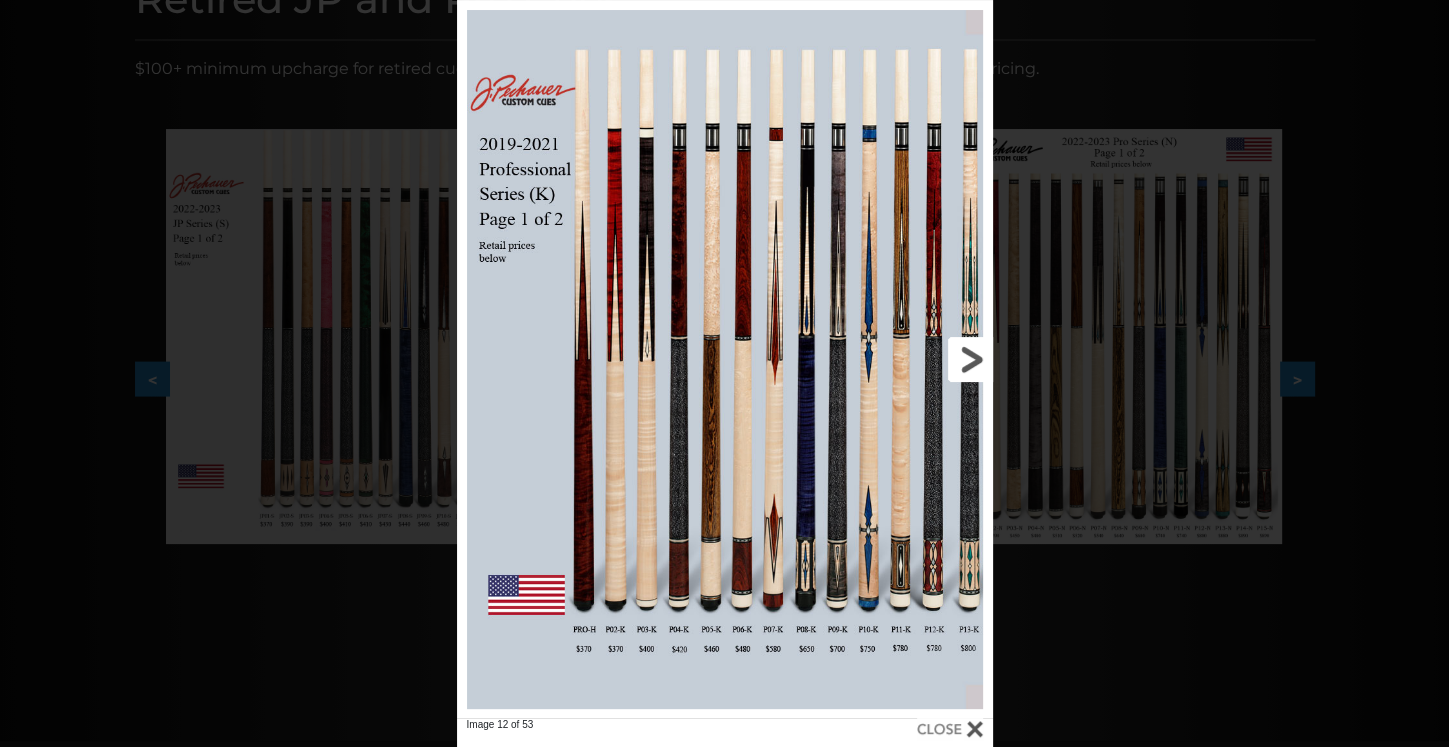 click at bounding box center [871, 359] 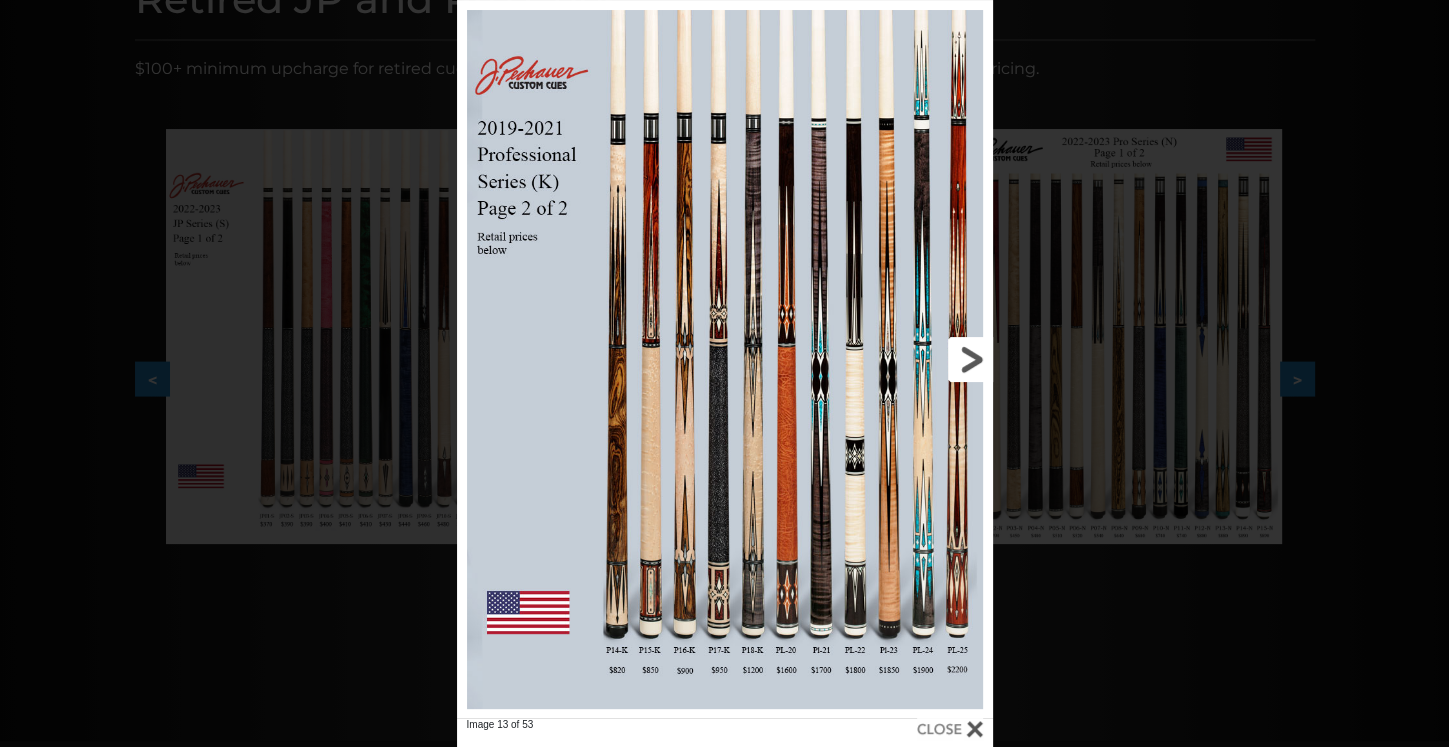 click at bounding box center [871, 359] 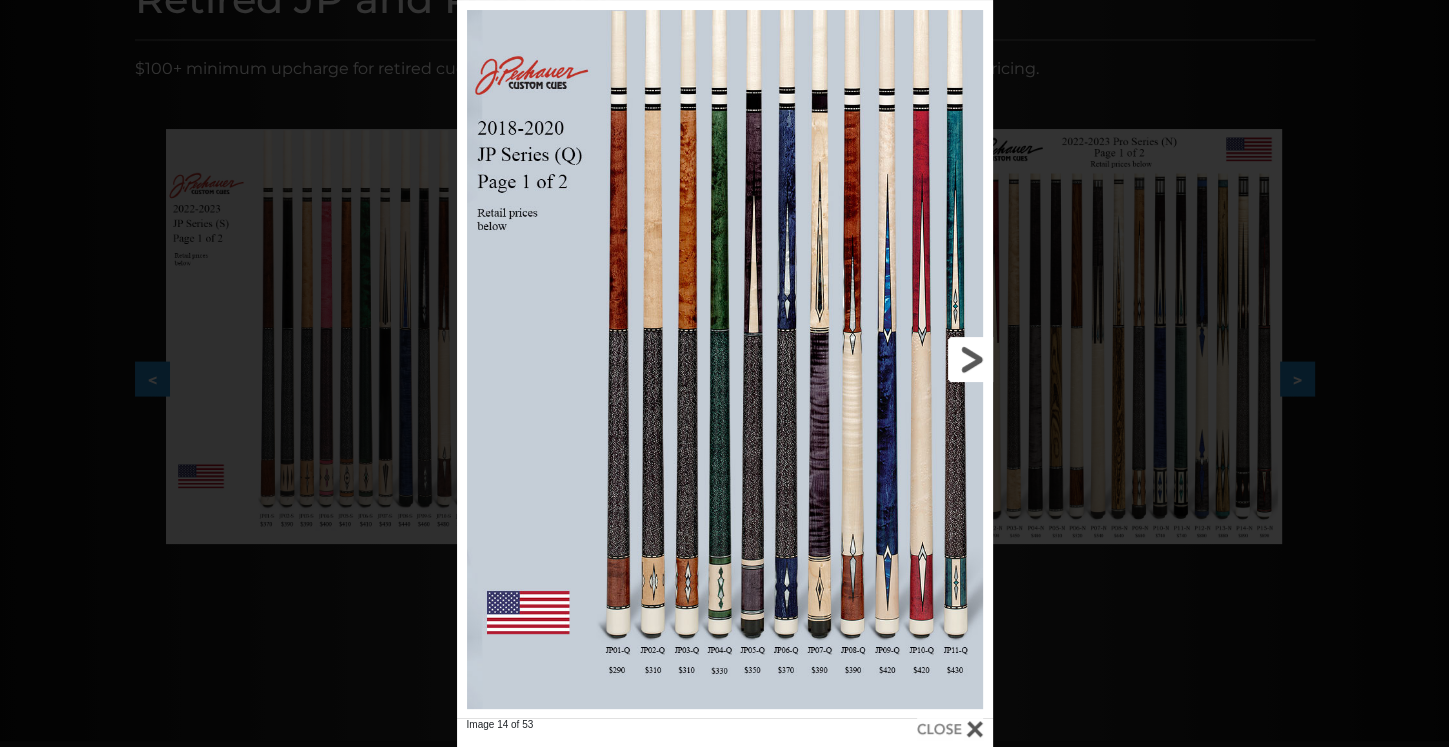 click at bounding box center (871, 359) 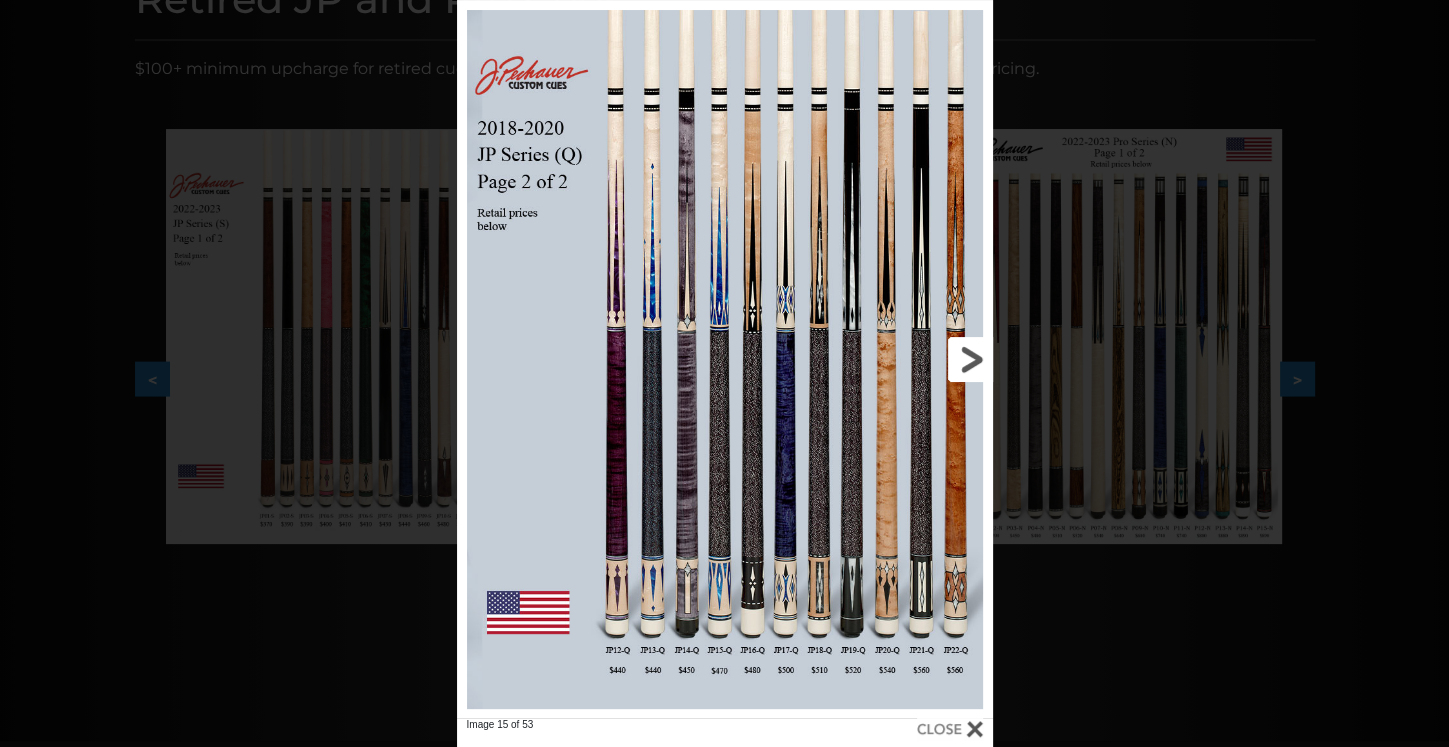 click at bounding box center (871, 359) 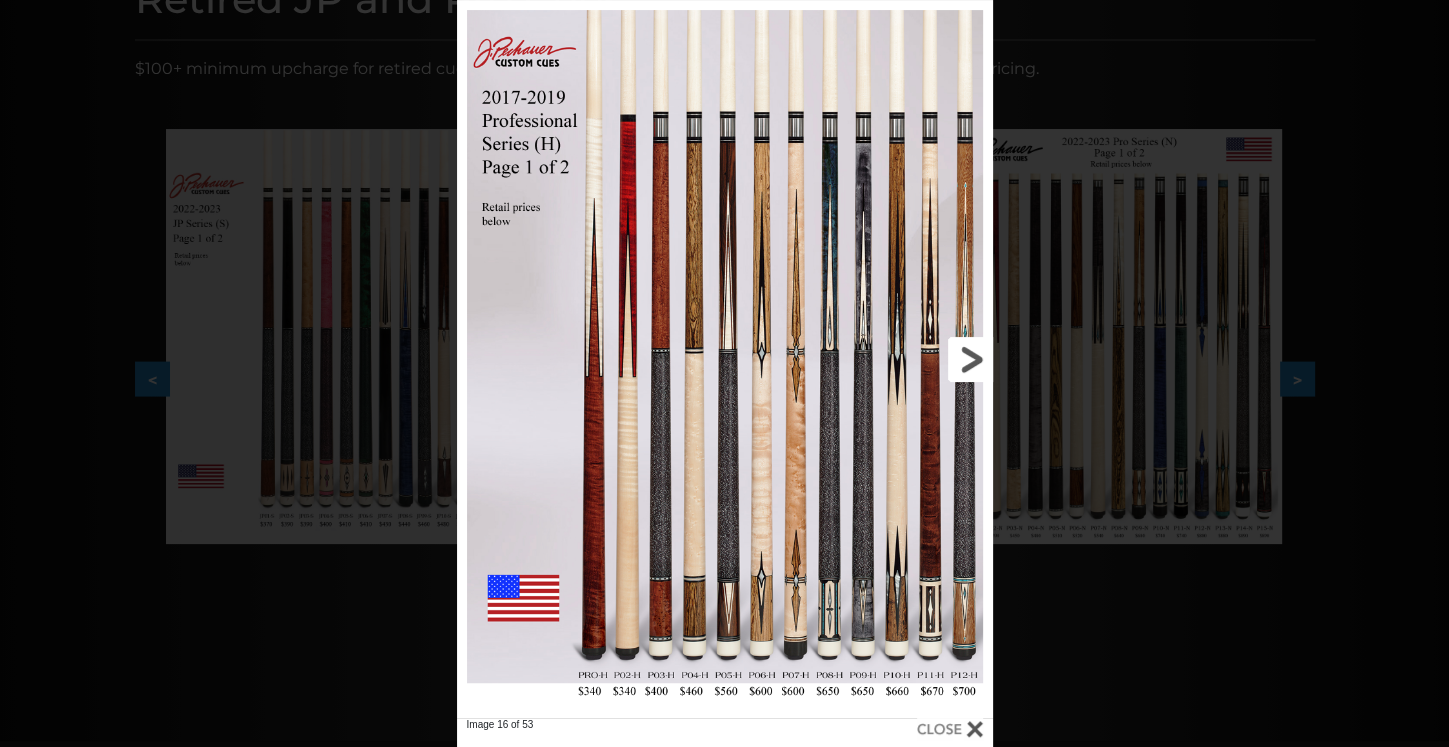 click at bounding box center (871, 359) 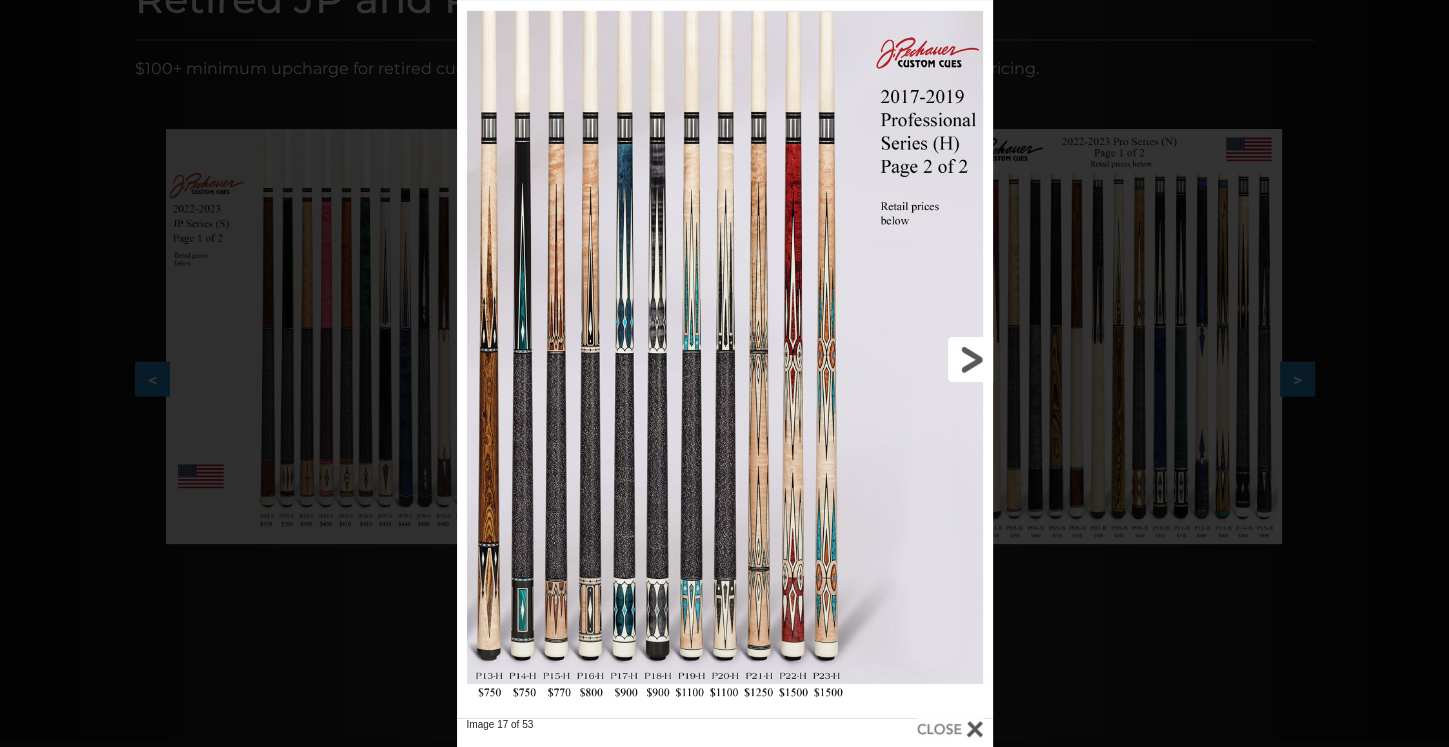 click at bounding box center (871, 359) 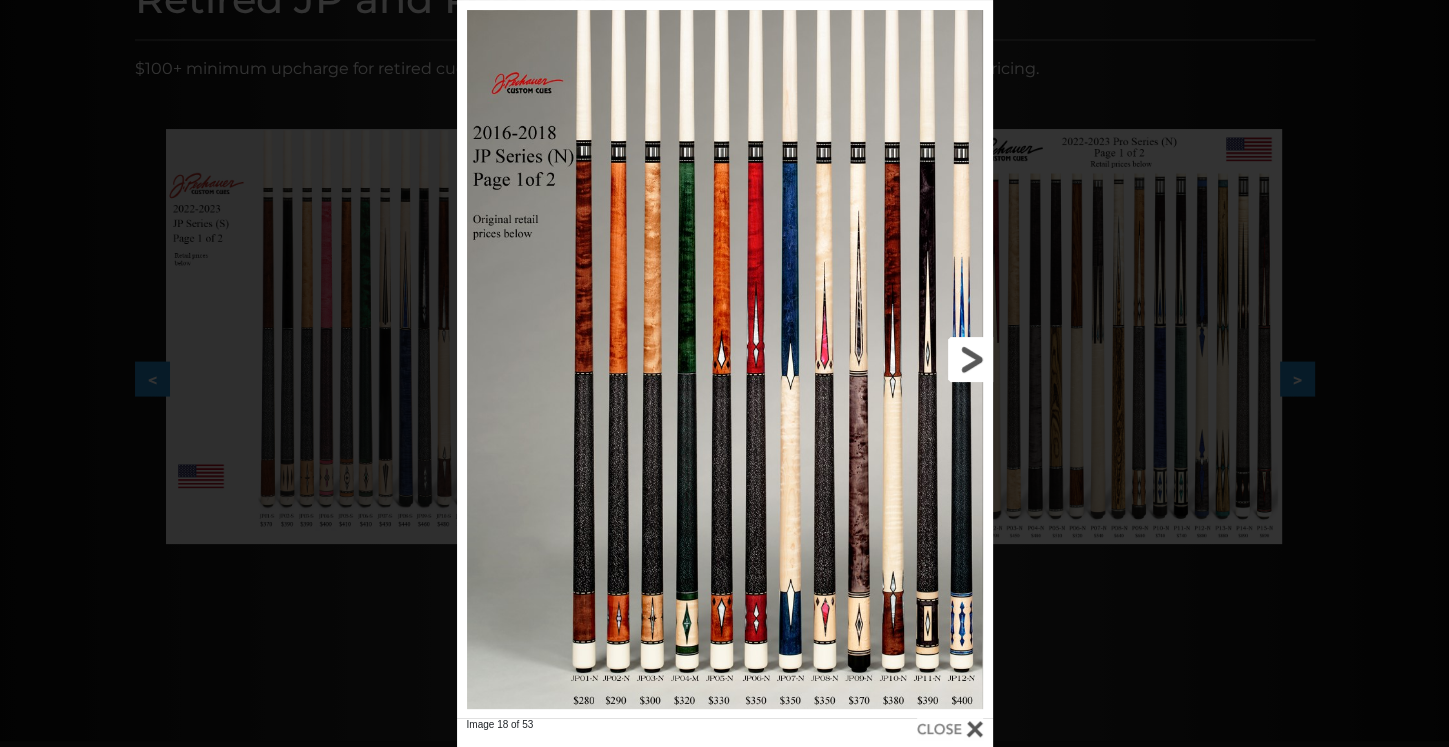 click at bounding box center (871, 359) 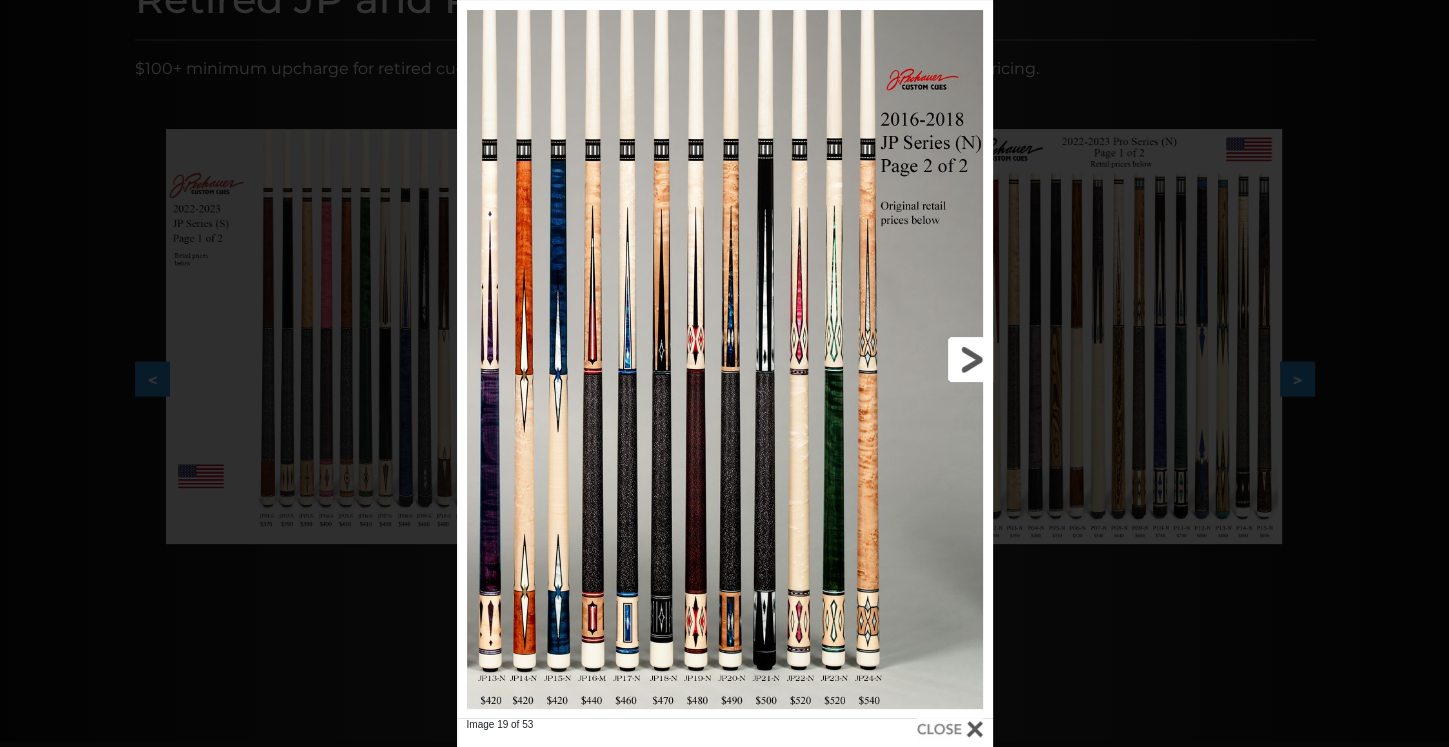 click at bounding box center (871, 359) 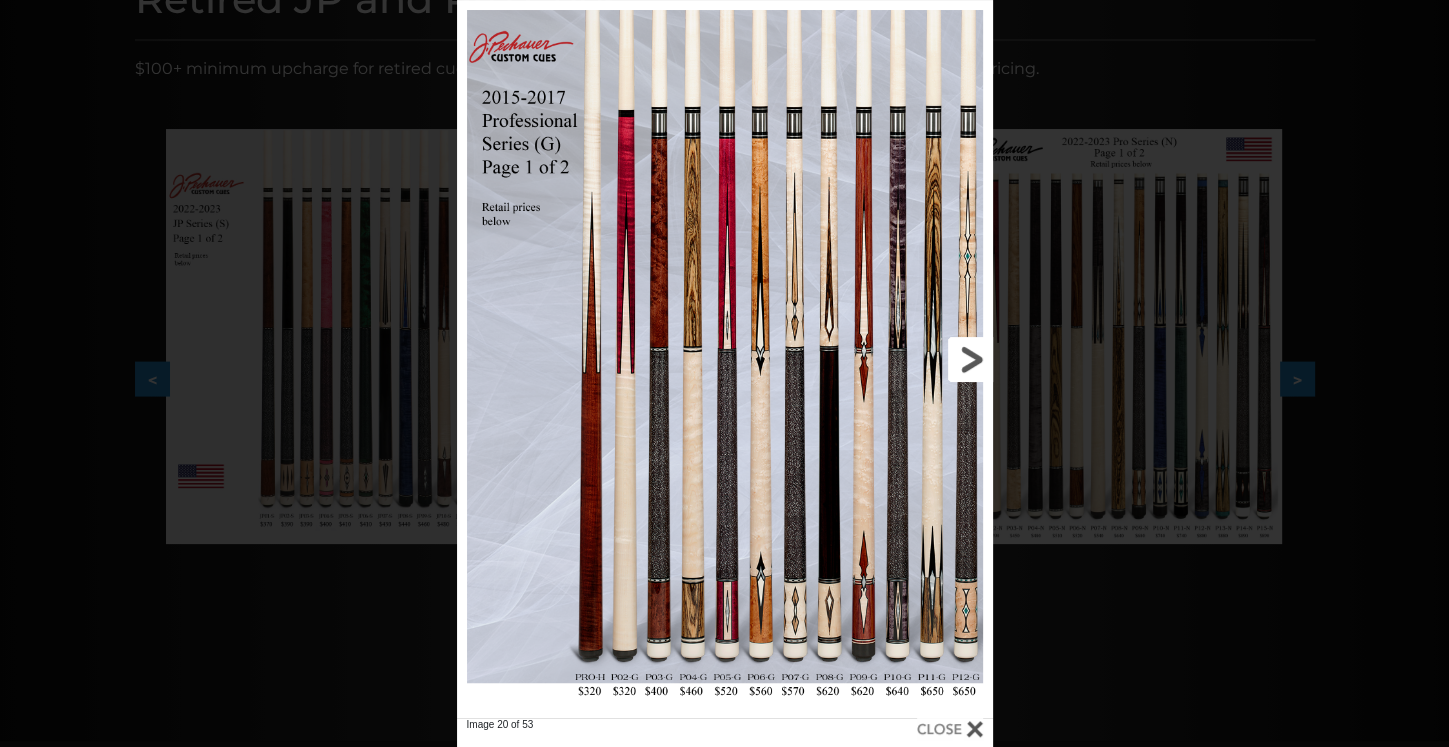 click at bounding box center (871, 359) 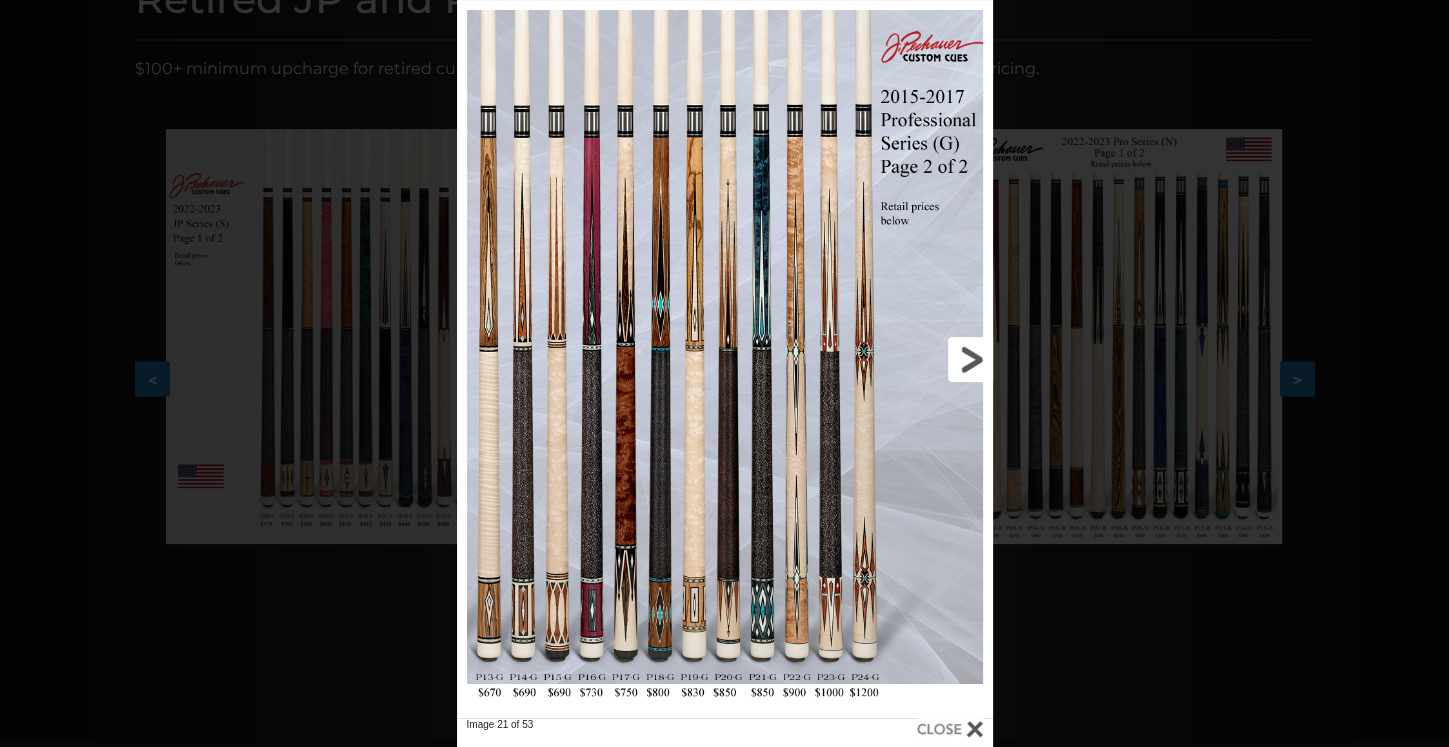 click at bounding box center [871, 359] 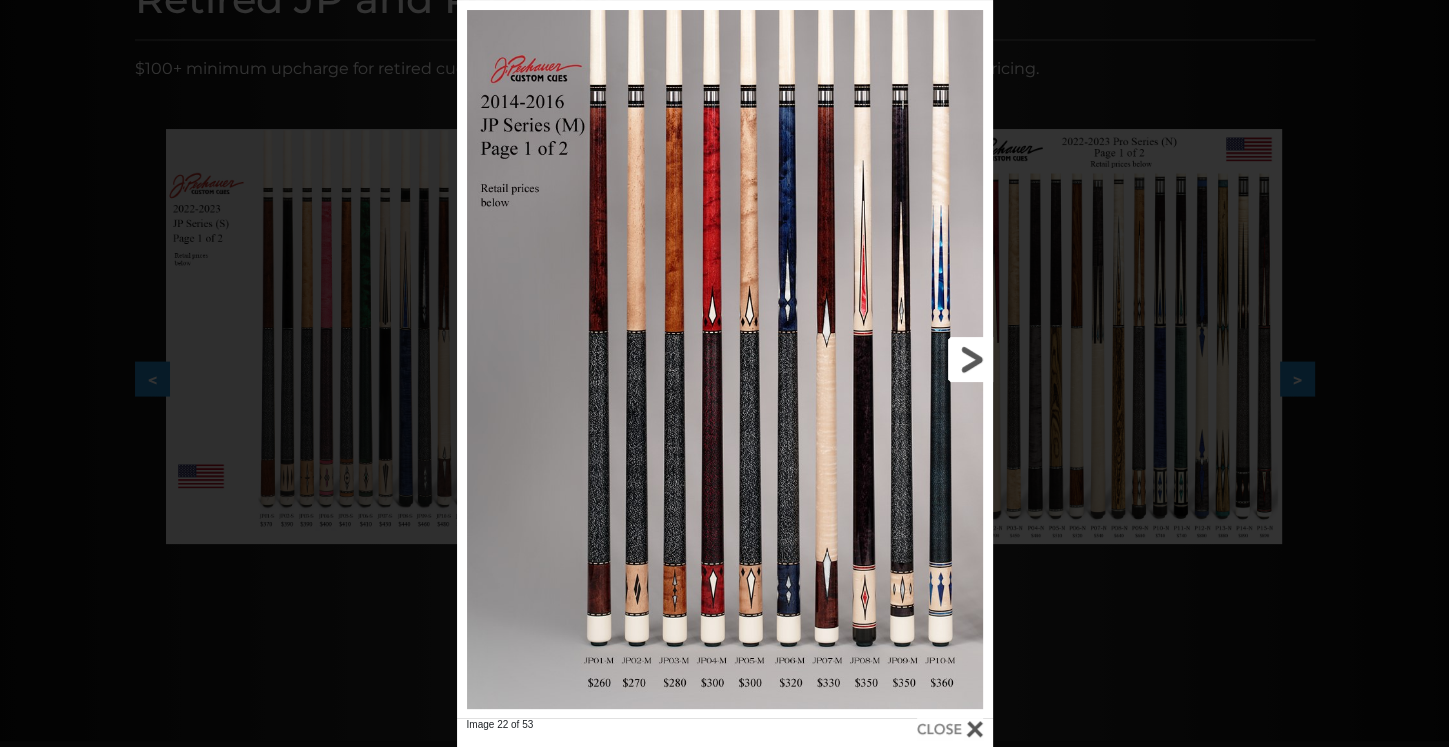 click at bounding box center [871, 359] 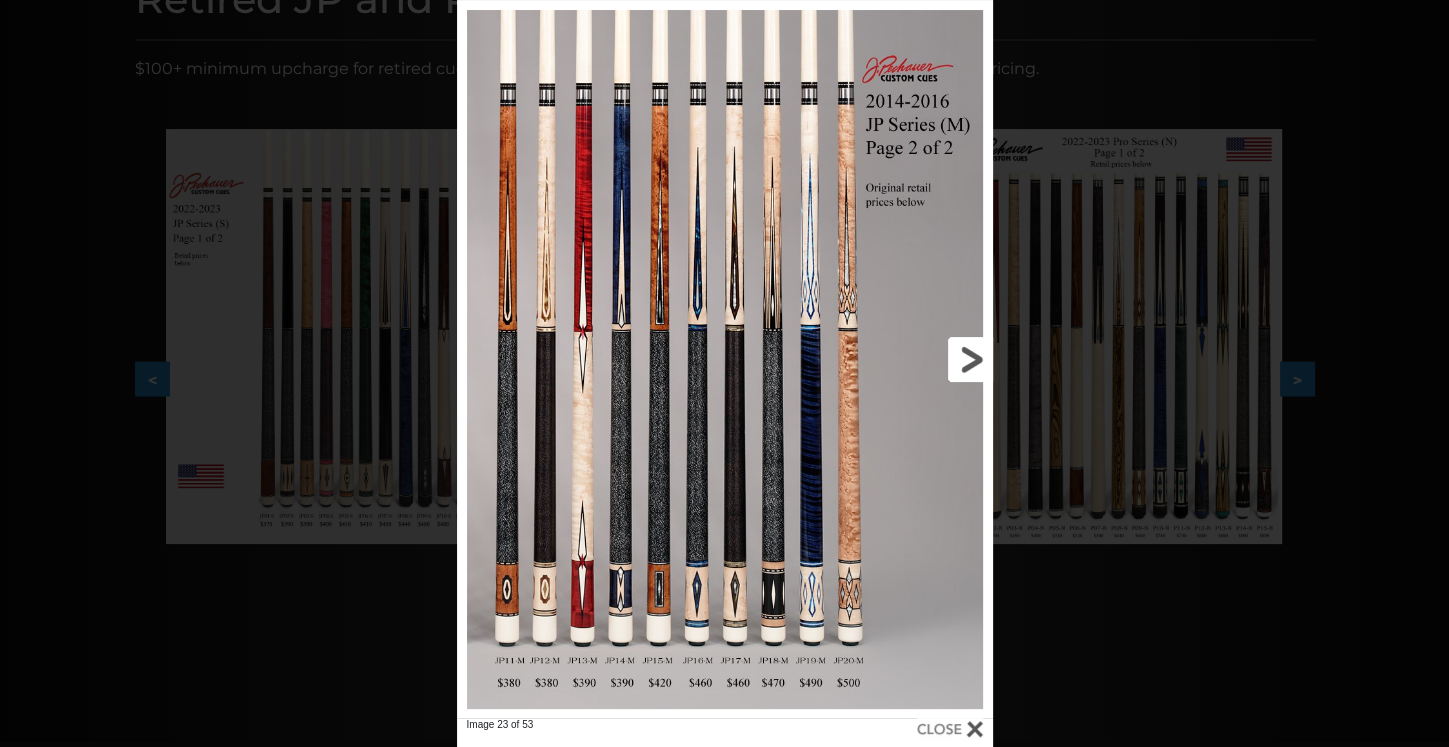 click at bounding box center [871, 359] 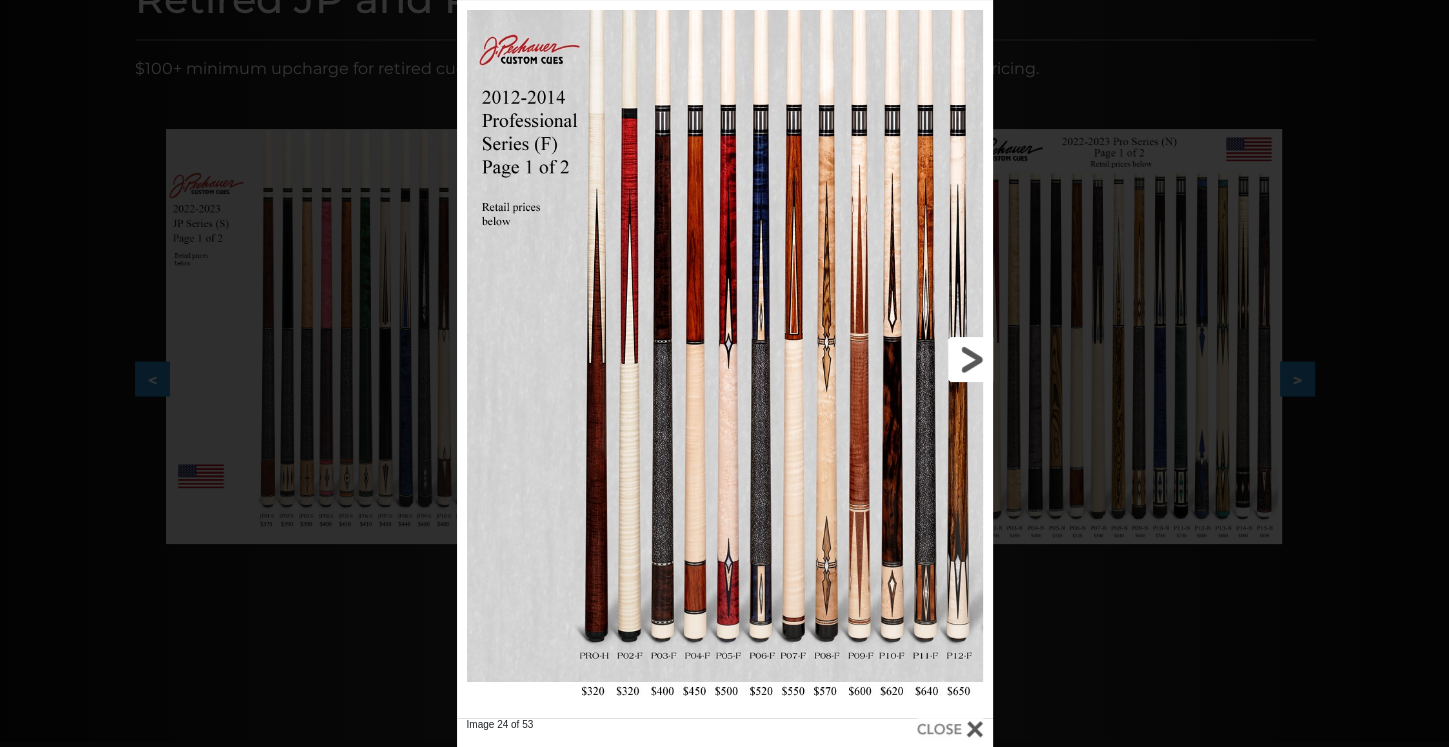 click at bounding box center (871, 359) 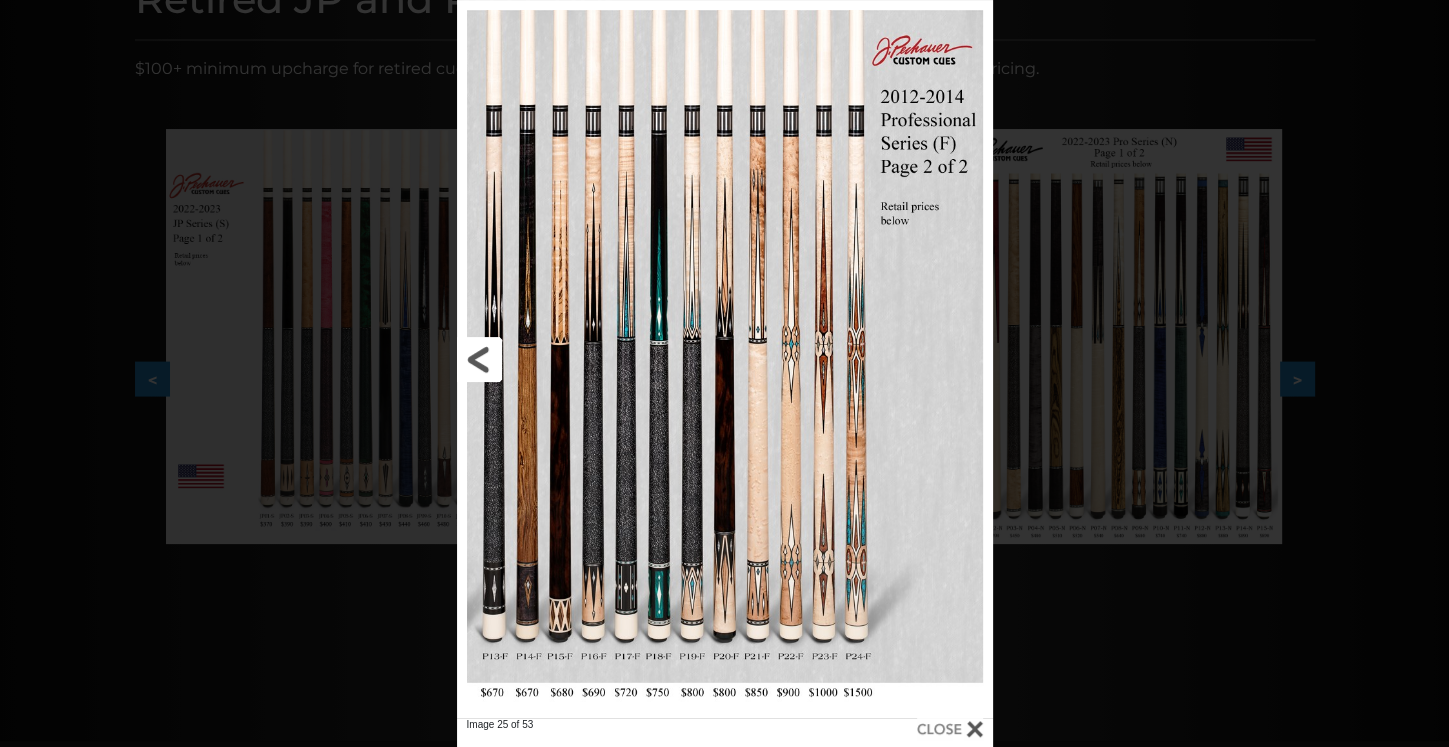 click at bounding box center [577, 359] 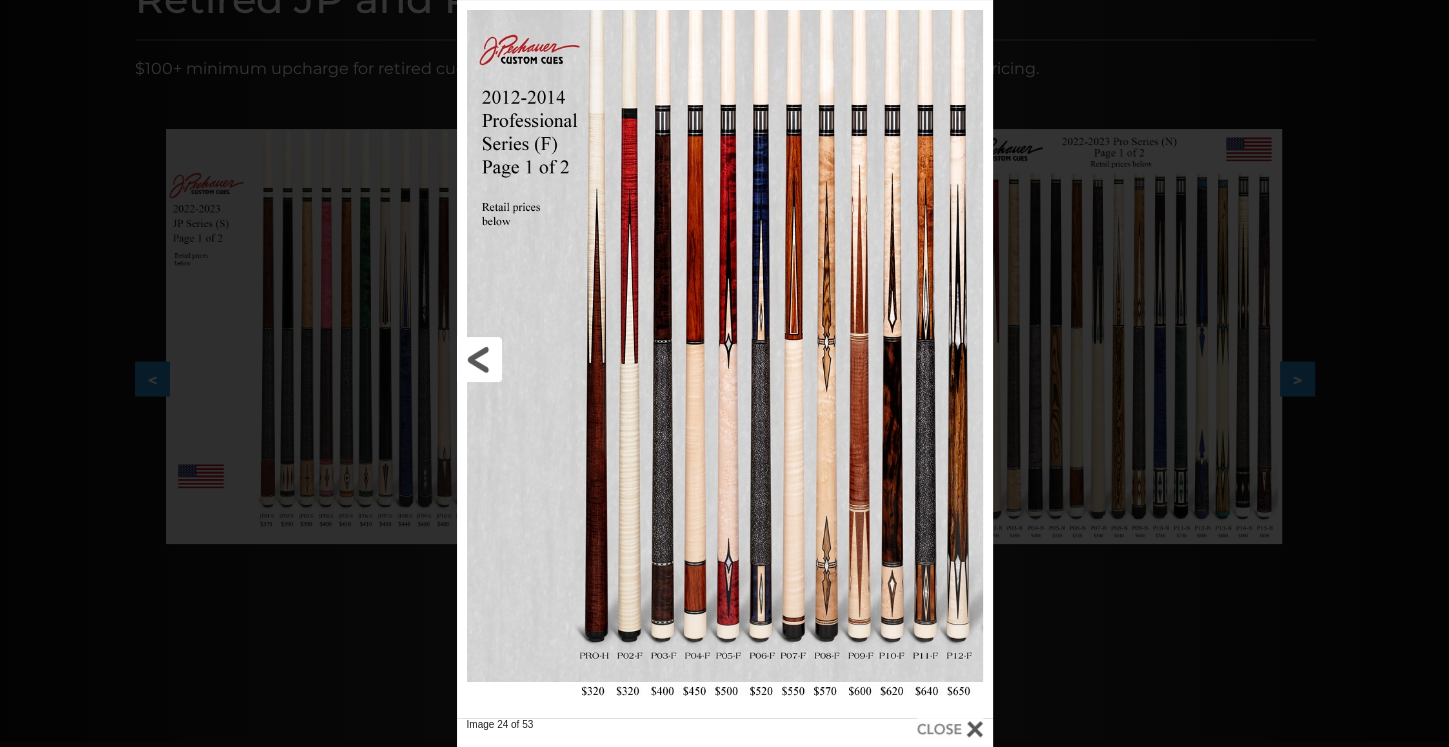 click at bounding box center (577, 359) 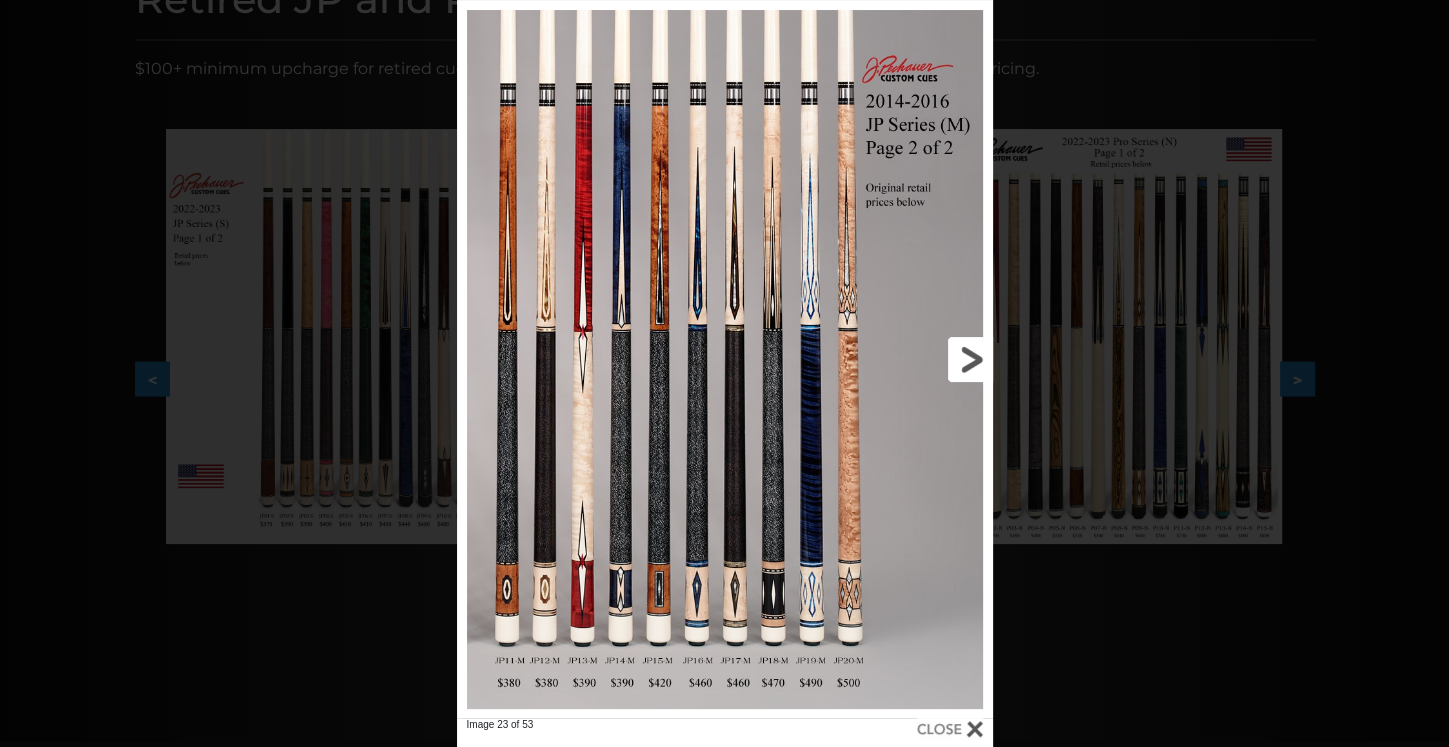 click at bounding box center (871, 359) 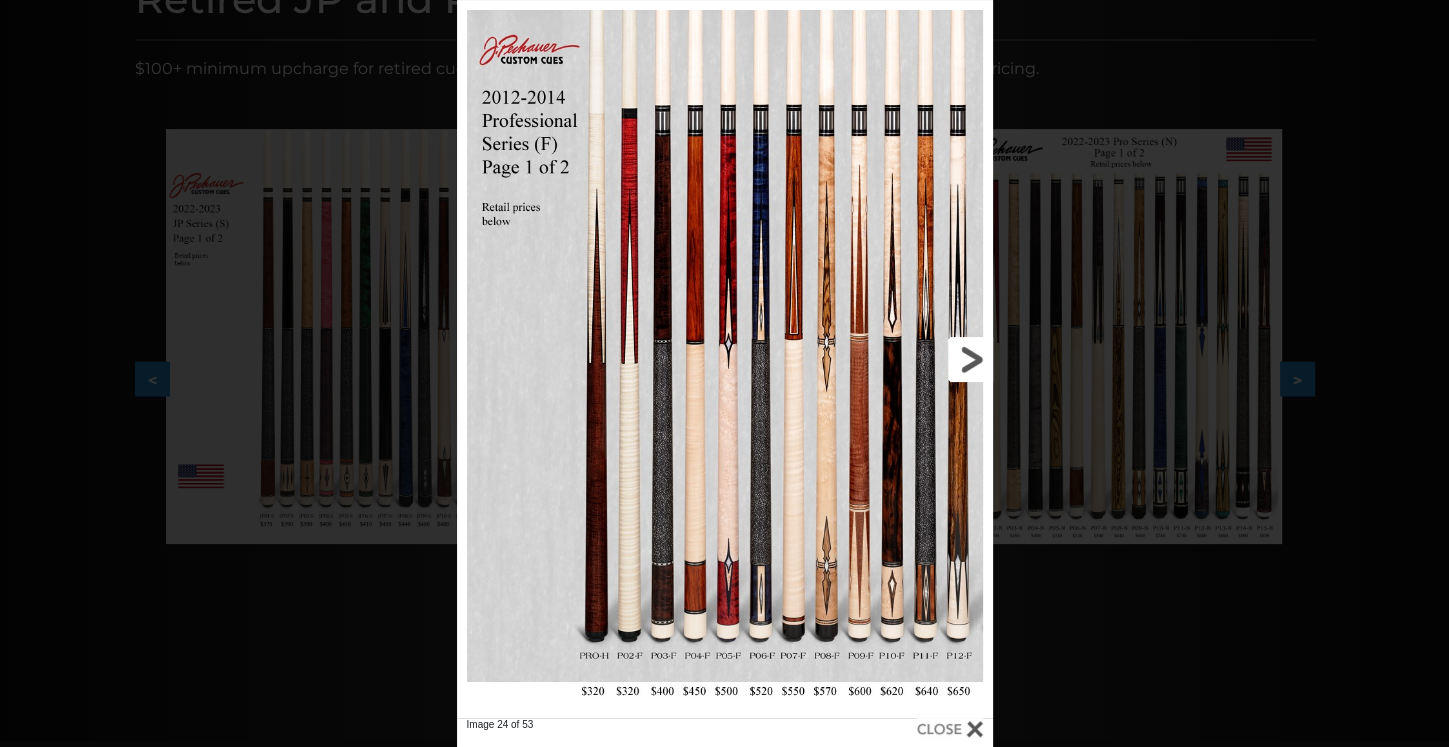 click at bounding box center [871, 359] 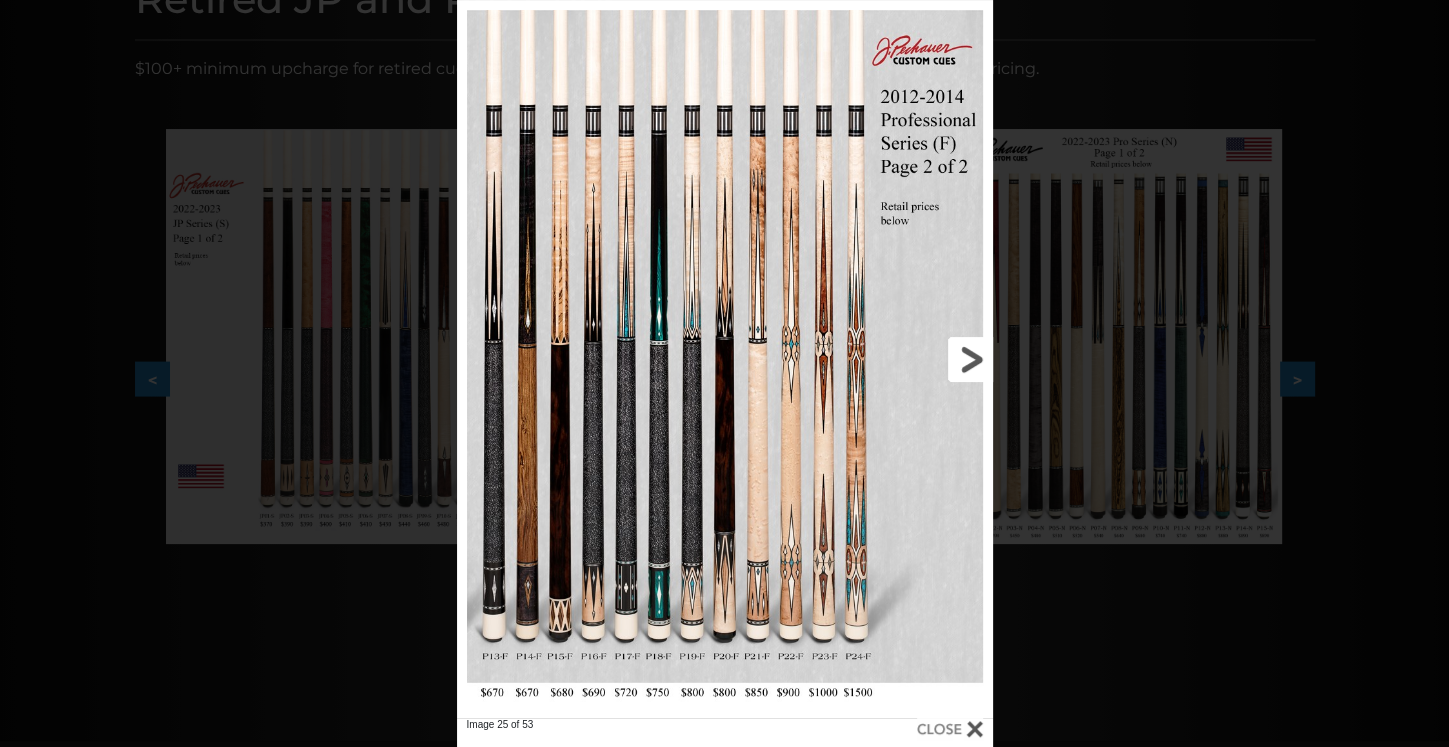 click at bounding box center [871, 359] 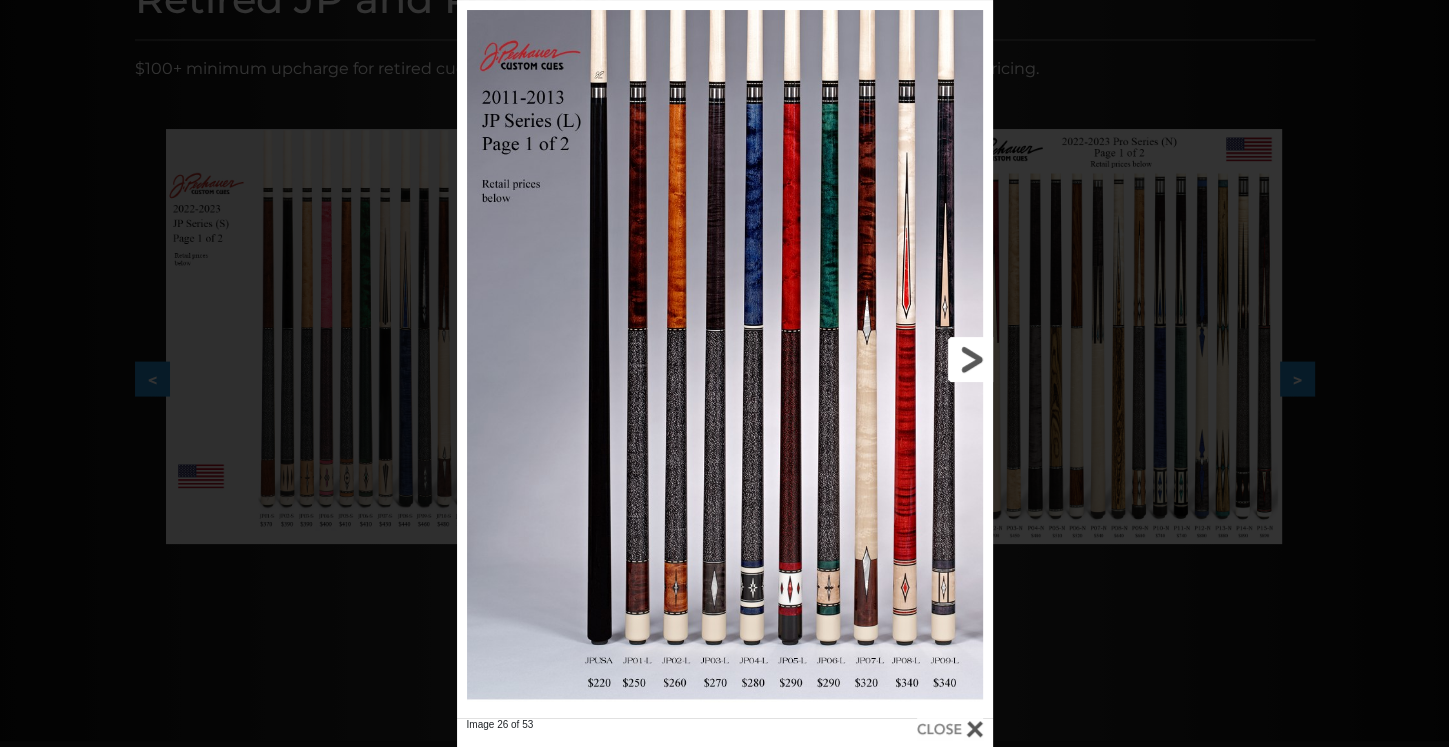 click at bounding box center [871, 359] 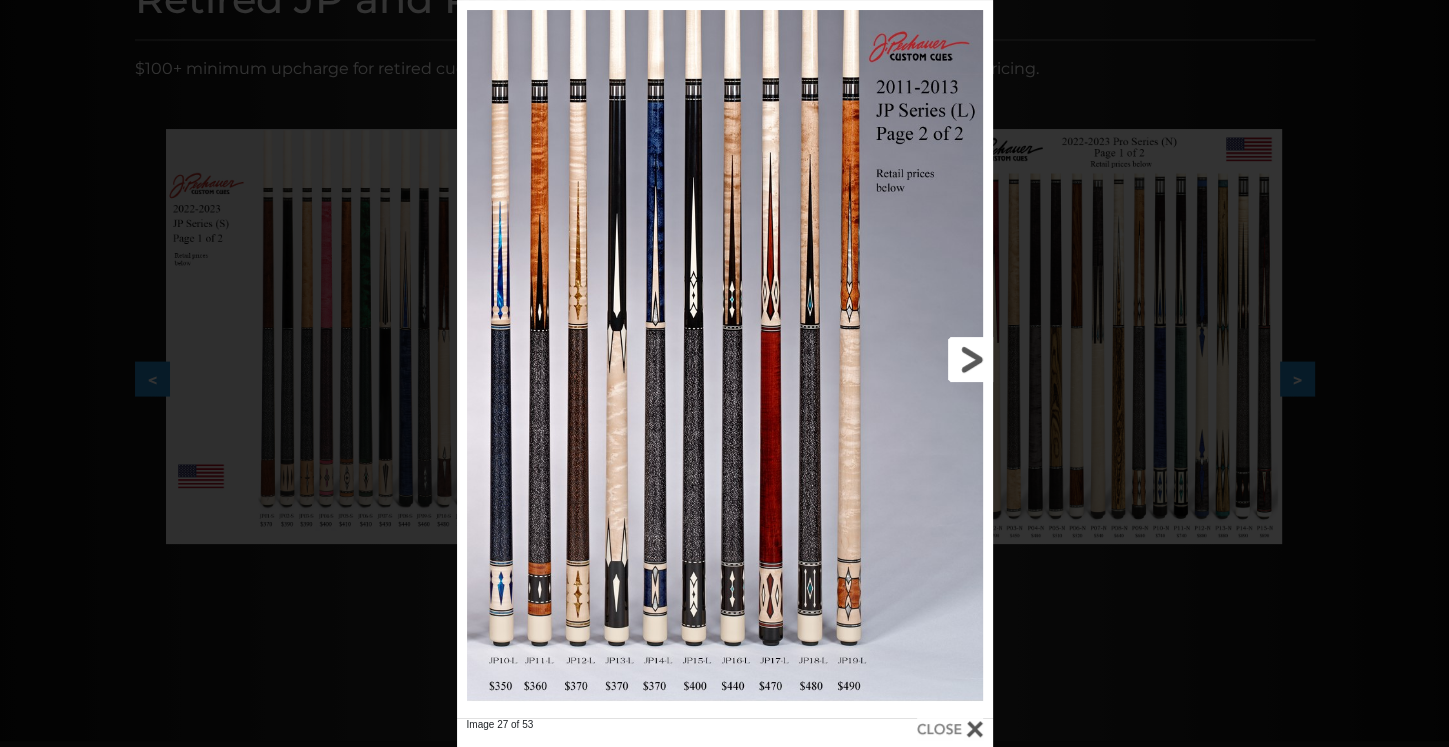click at bounding box center (871, 359) 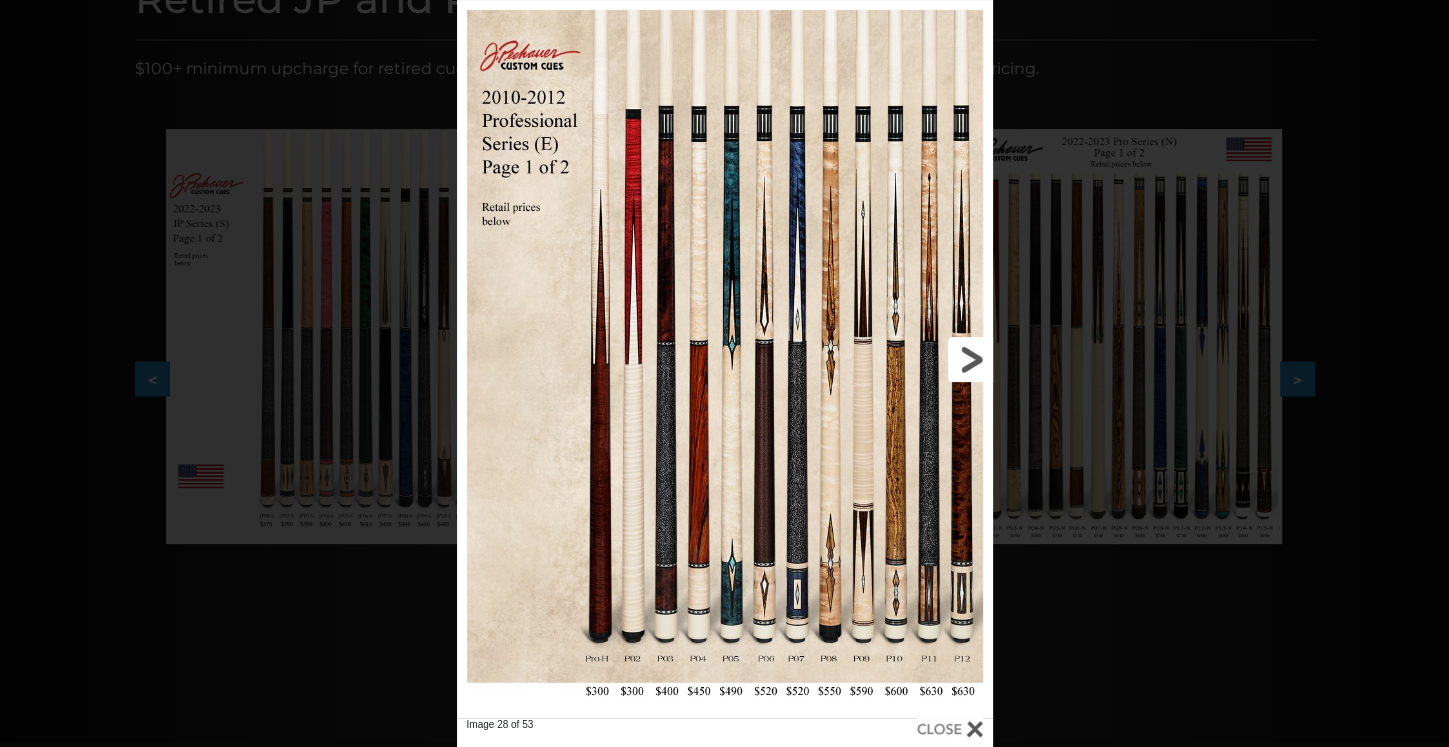 click at bounding box center [871, 359] 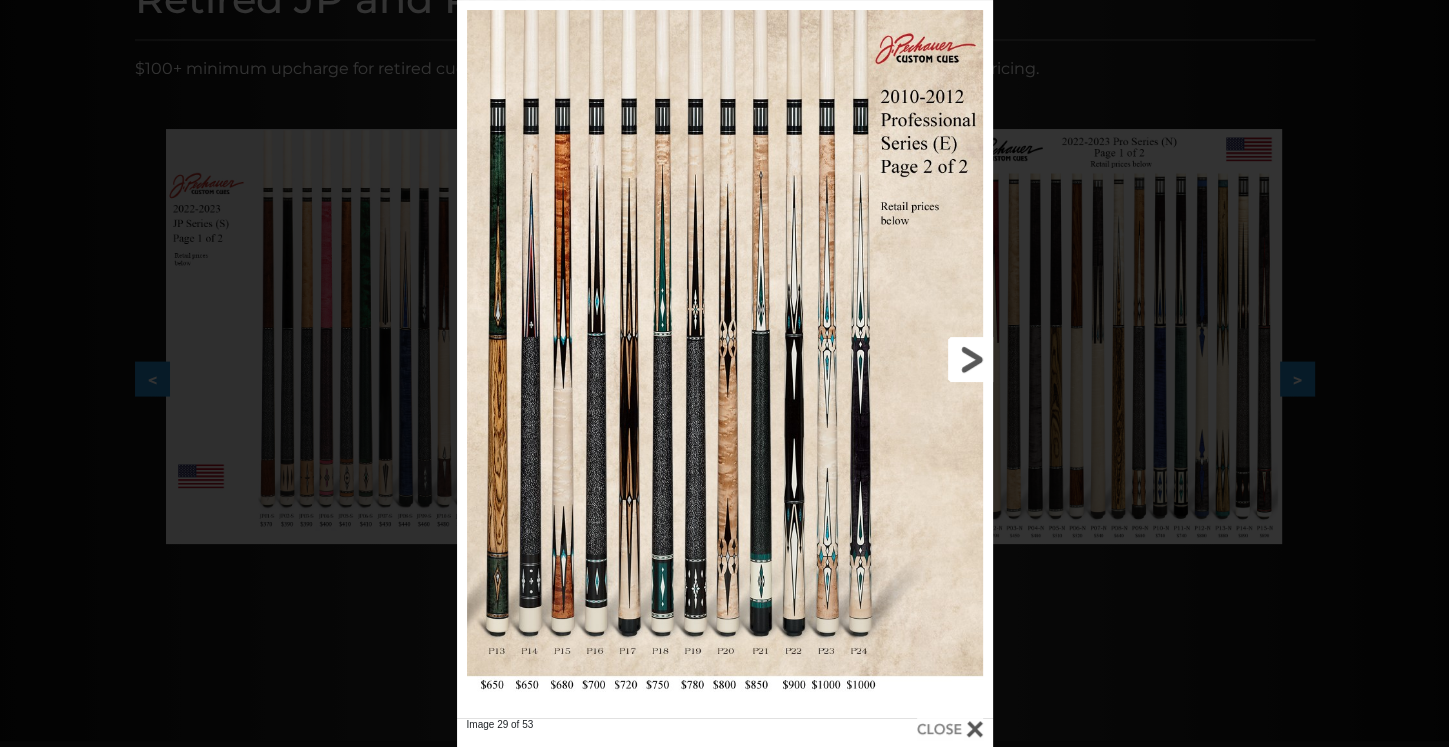 click at bounding box center (871, 359) 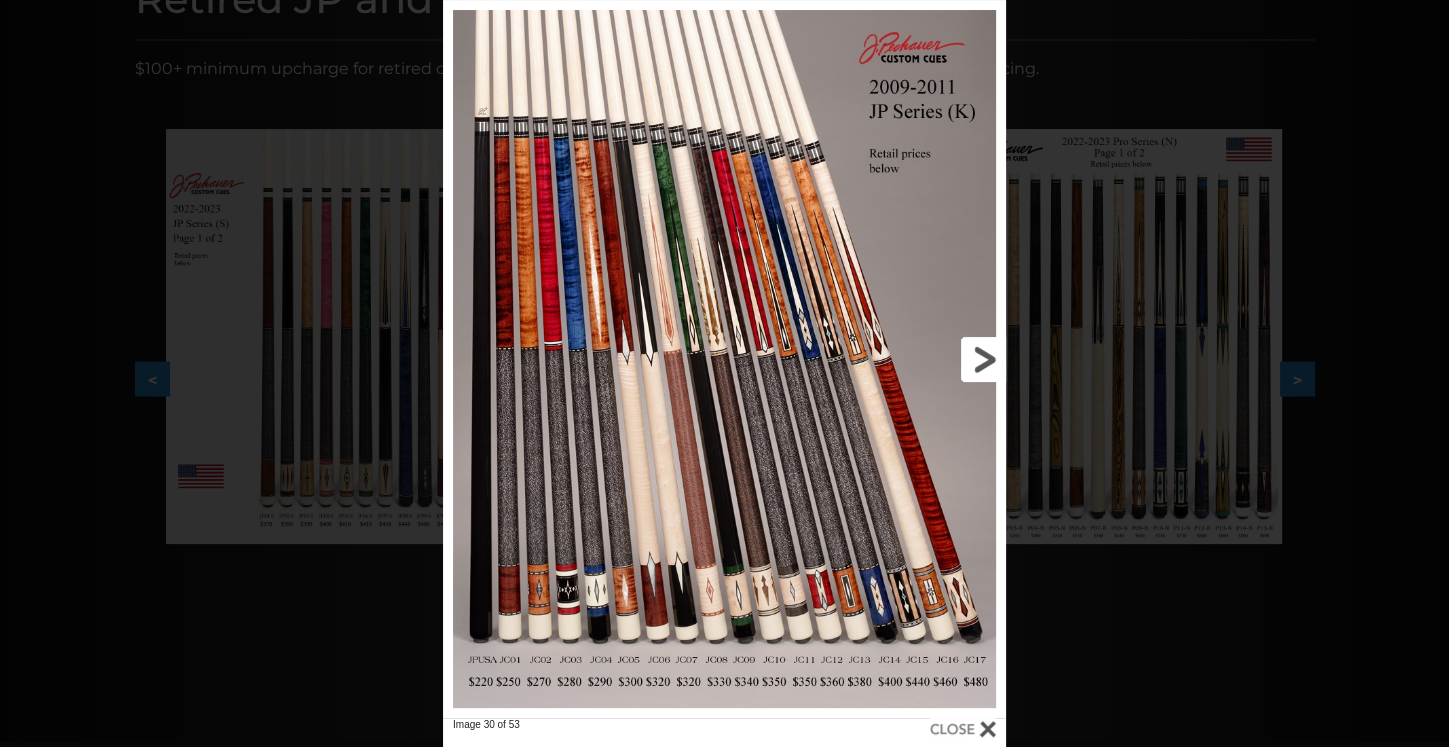 click at bounding box center [879, 359] 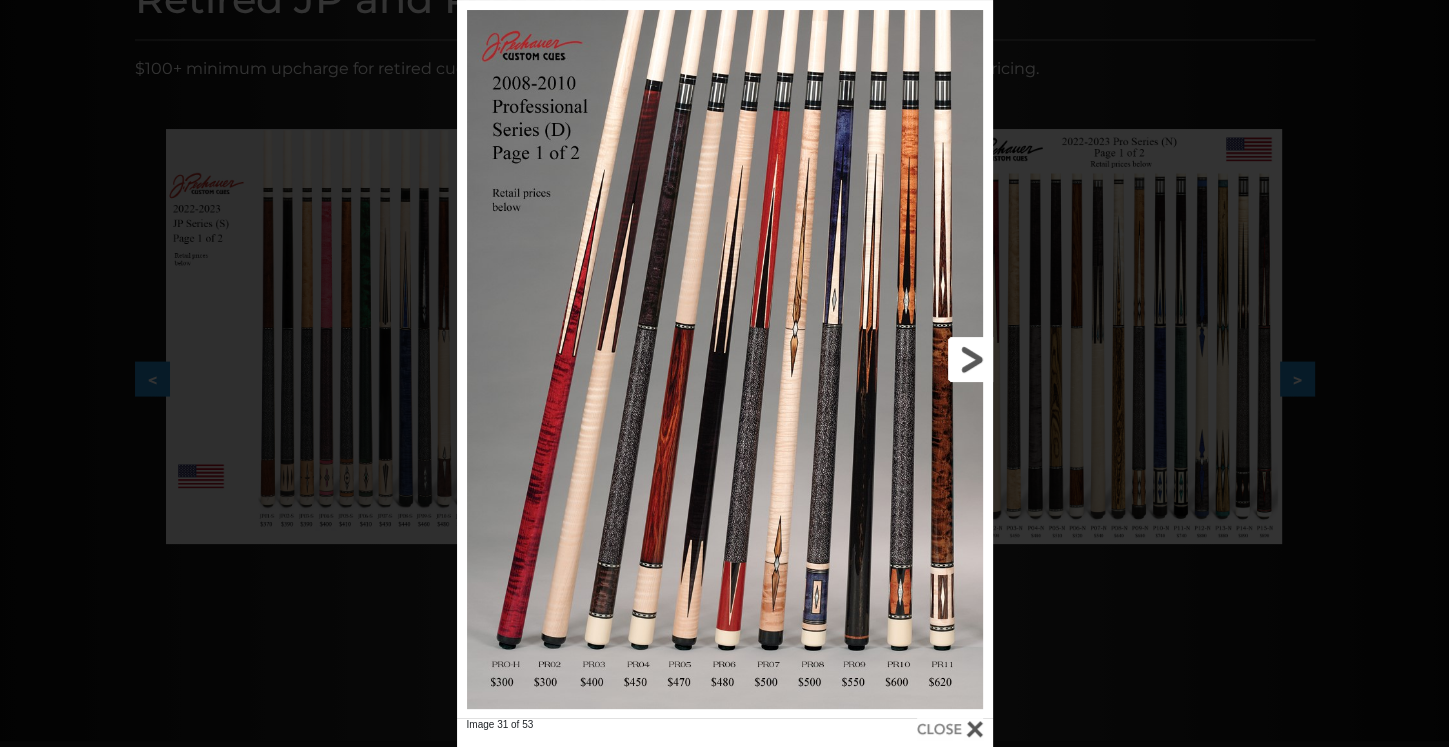 click at bounding box center (871, 359) 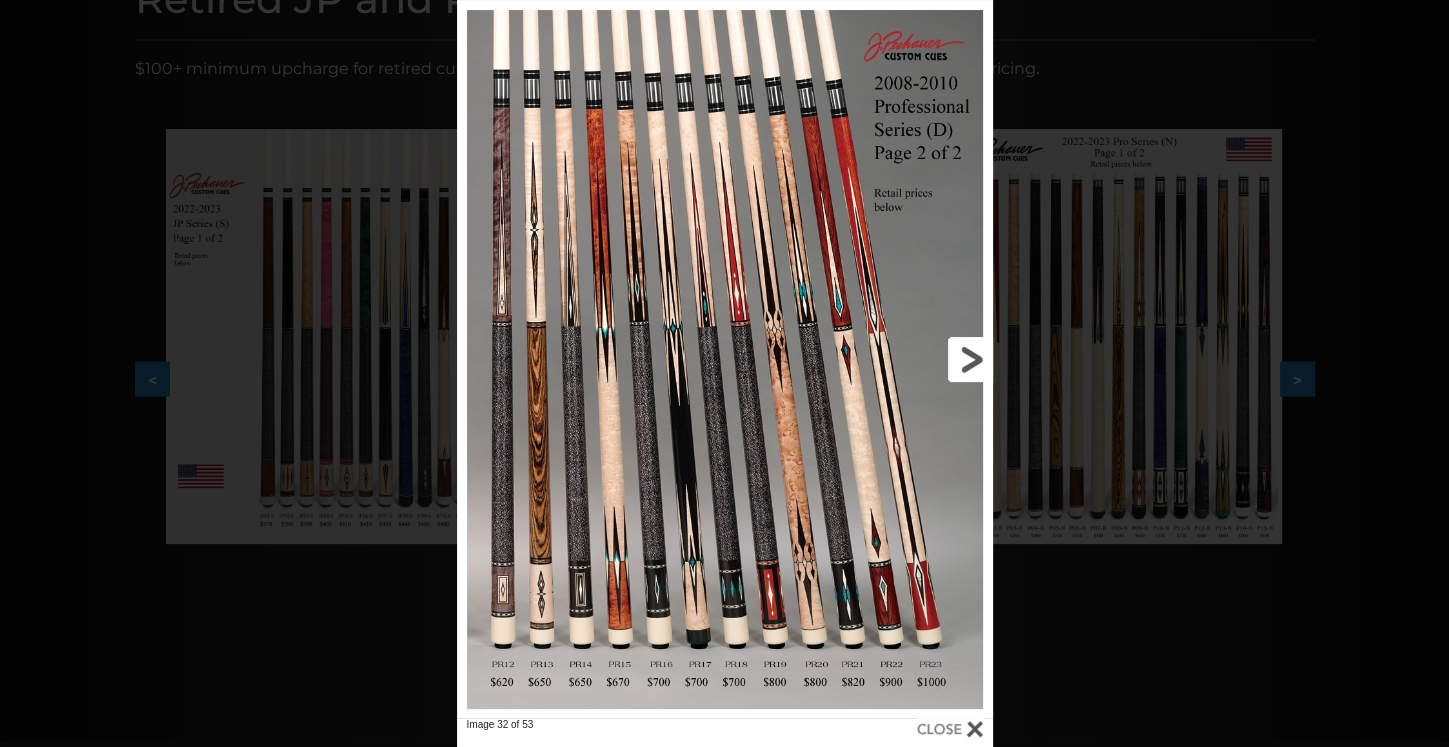 click at bounding box center (871, 359) 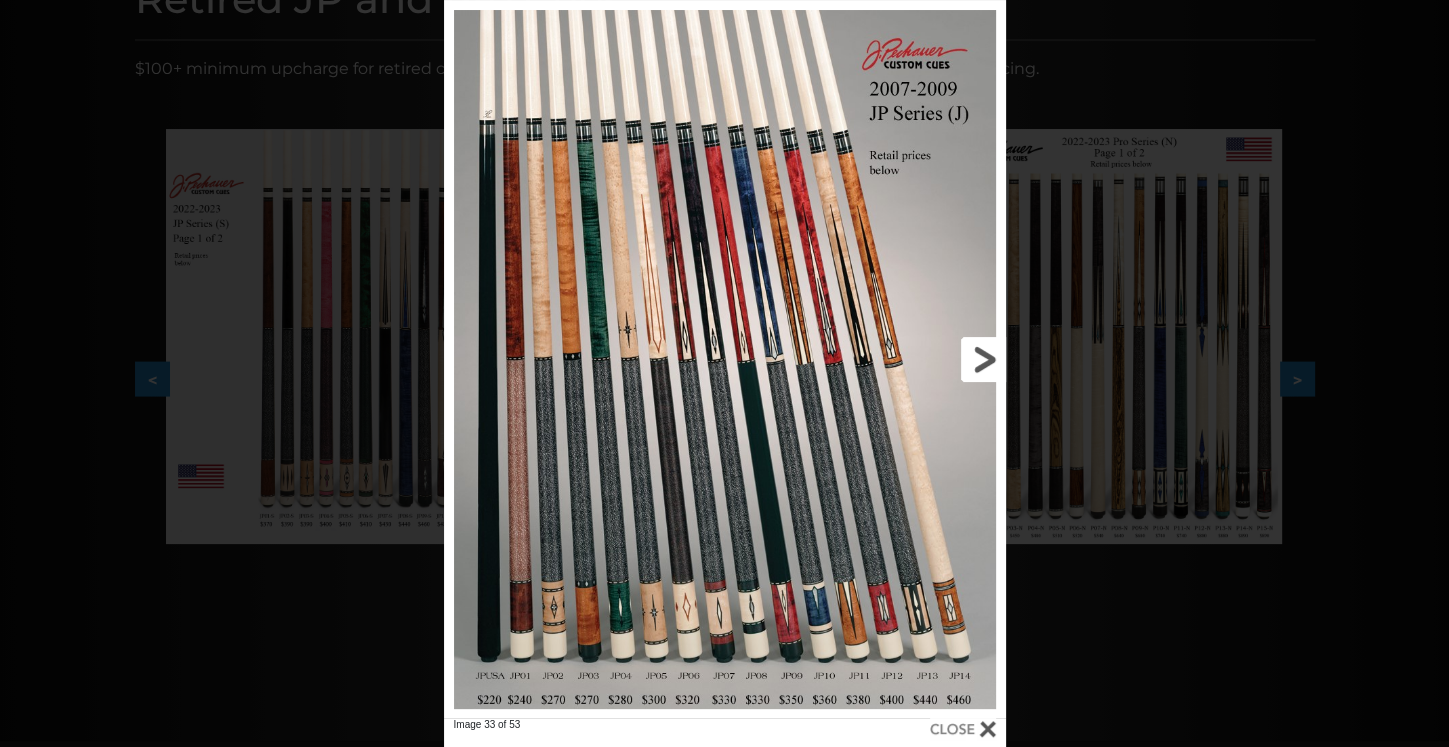 click at bounding box center (879, 359) 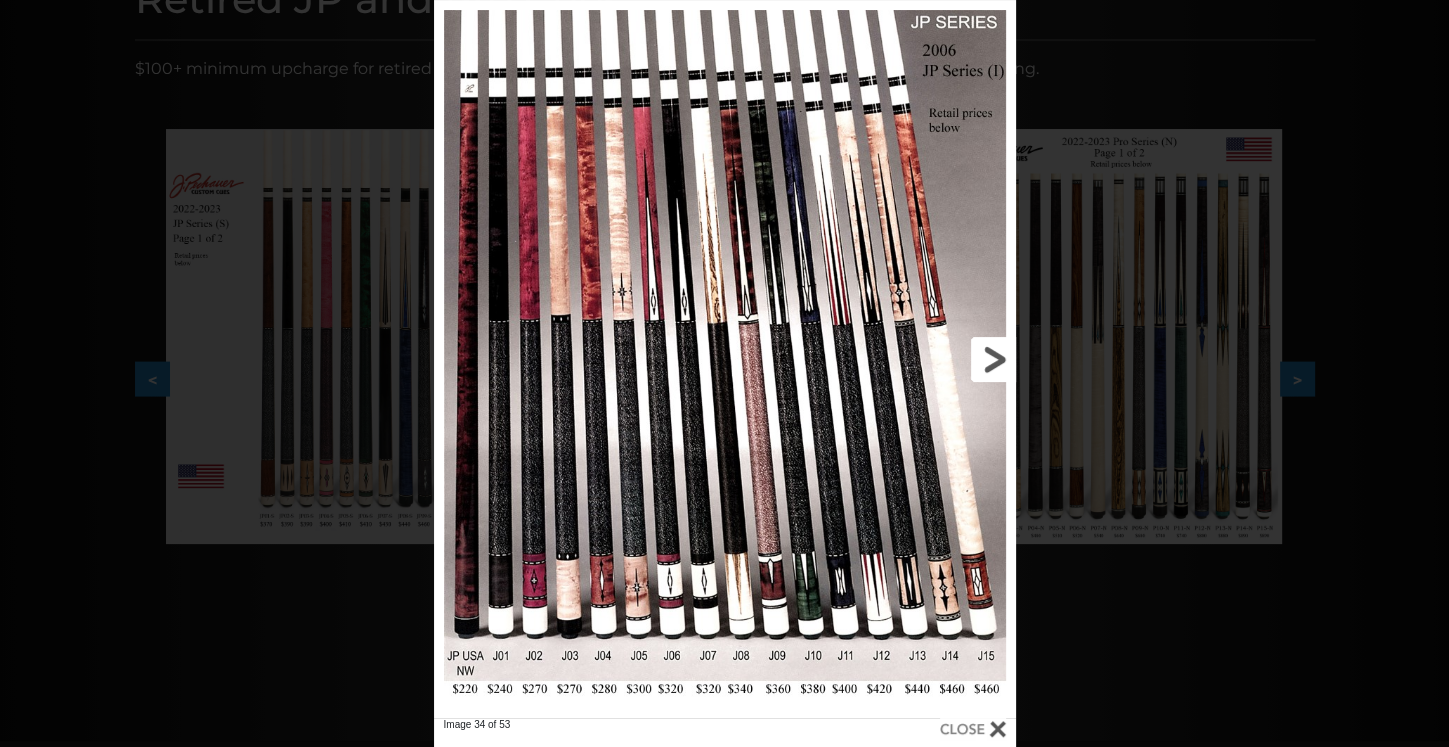click at bounding box center [885, 359] 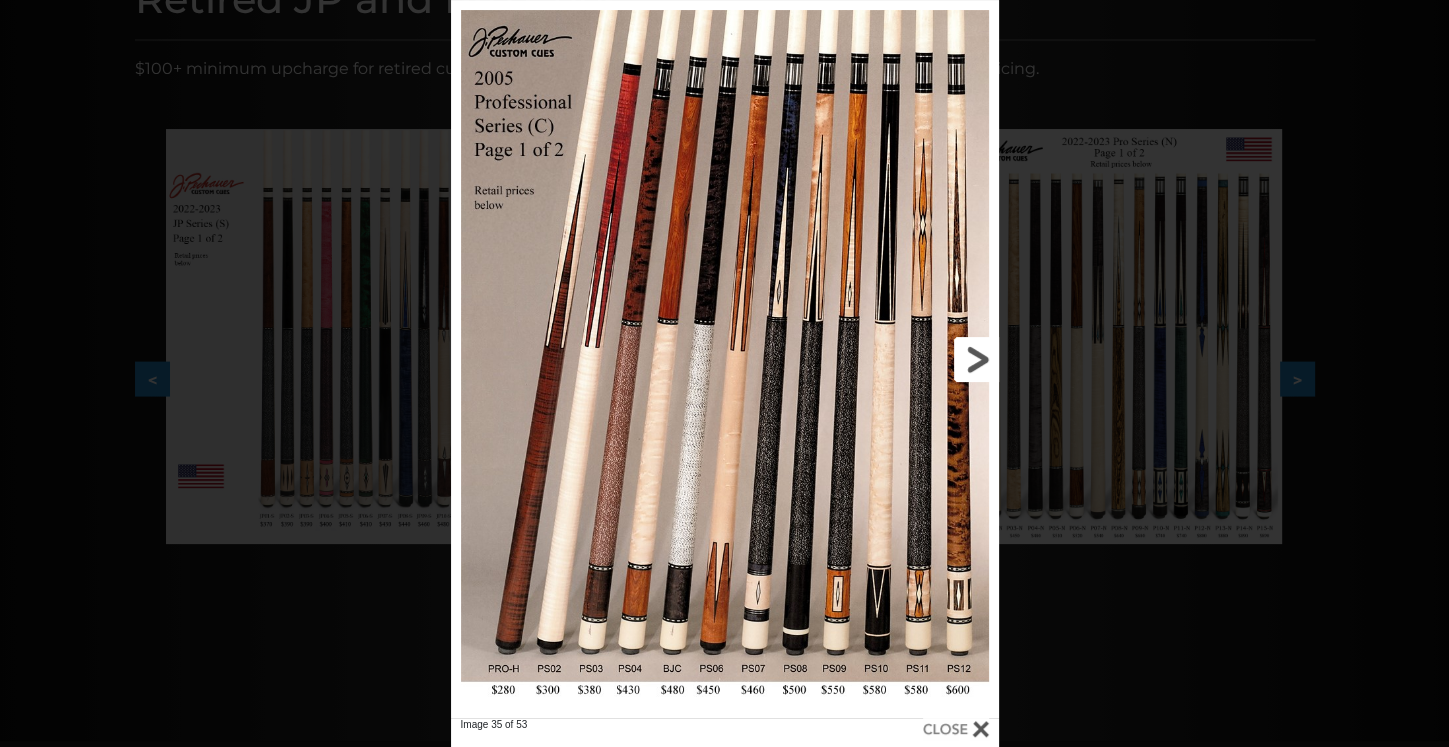 click at bounding box center [875, 359] 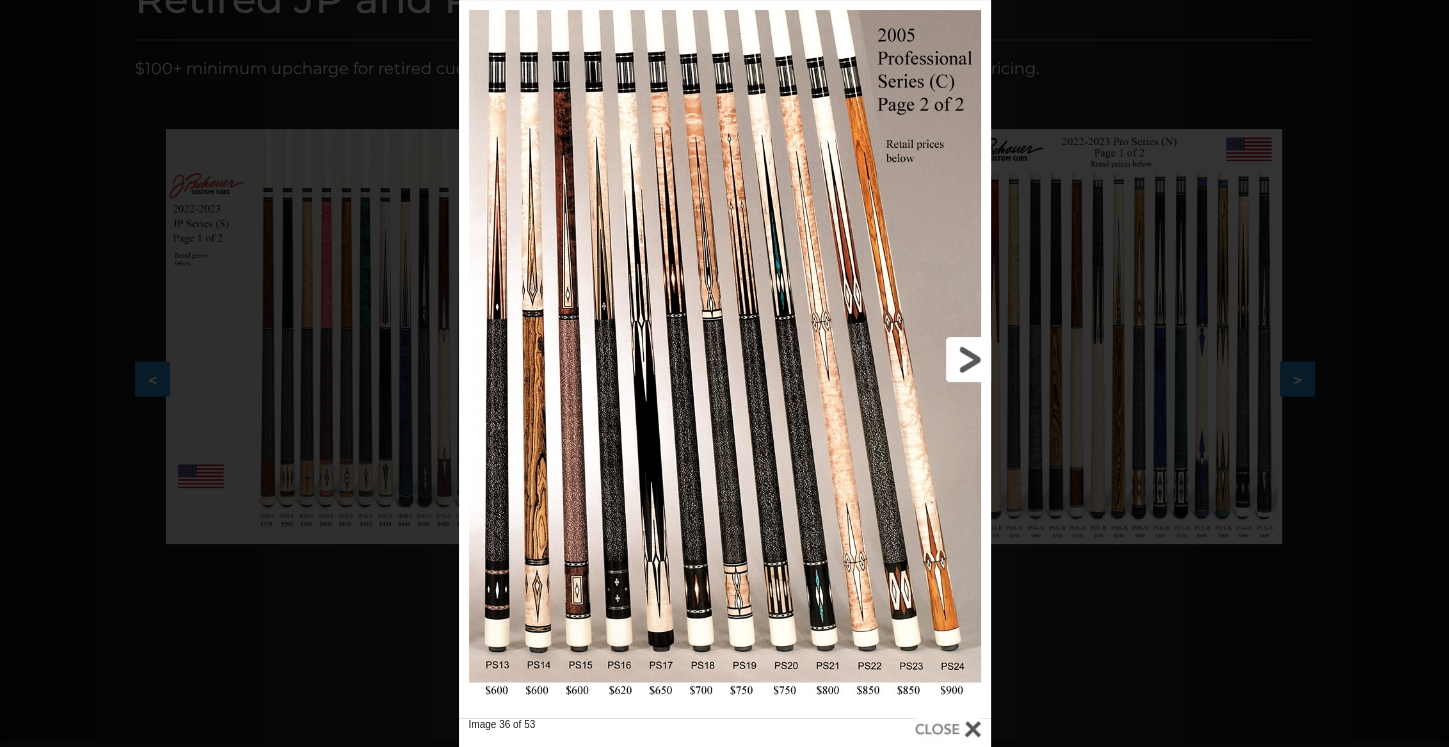 click at bounding box center (870, 359) 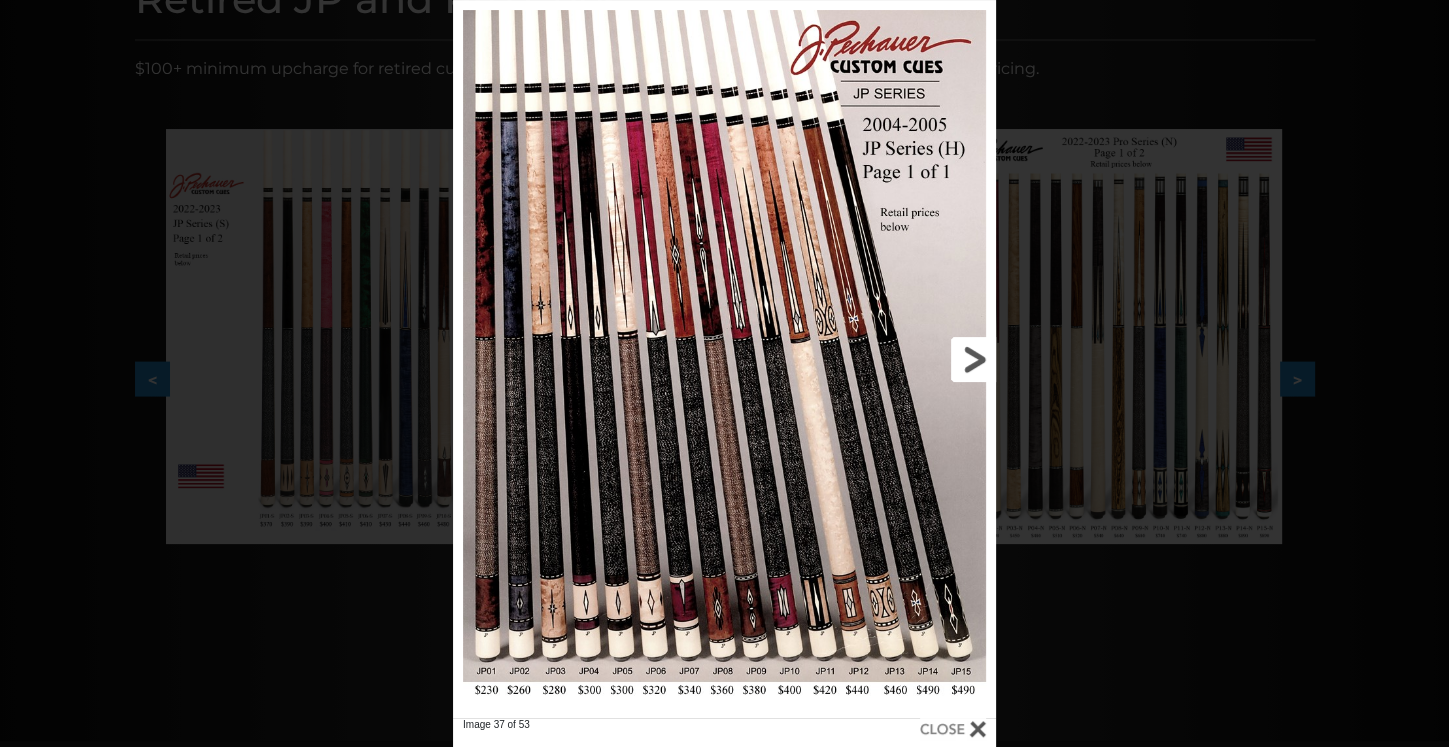 click at bounding box center (874, 359) 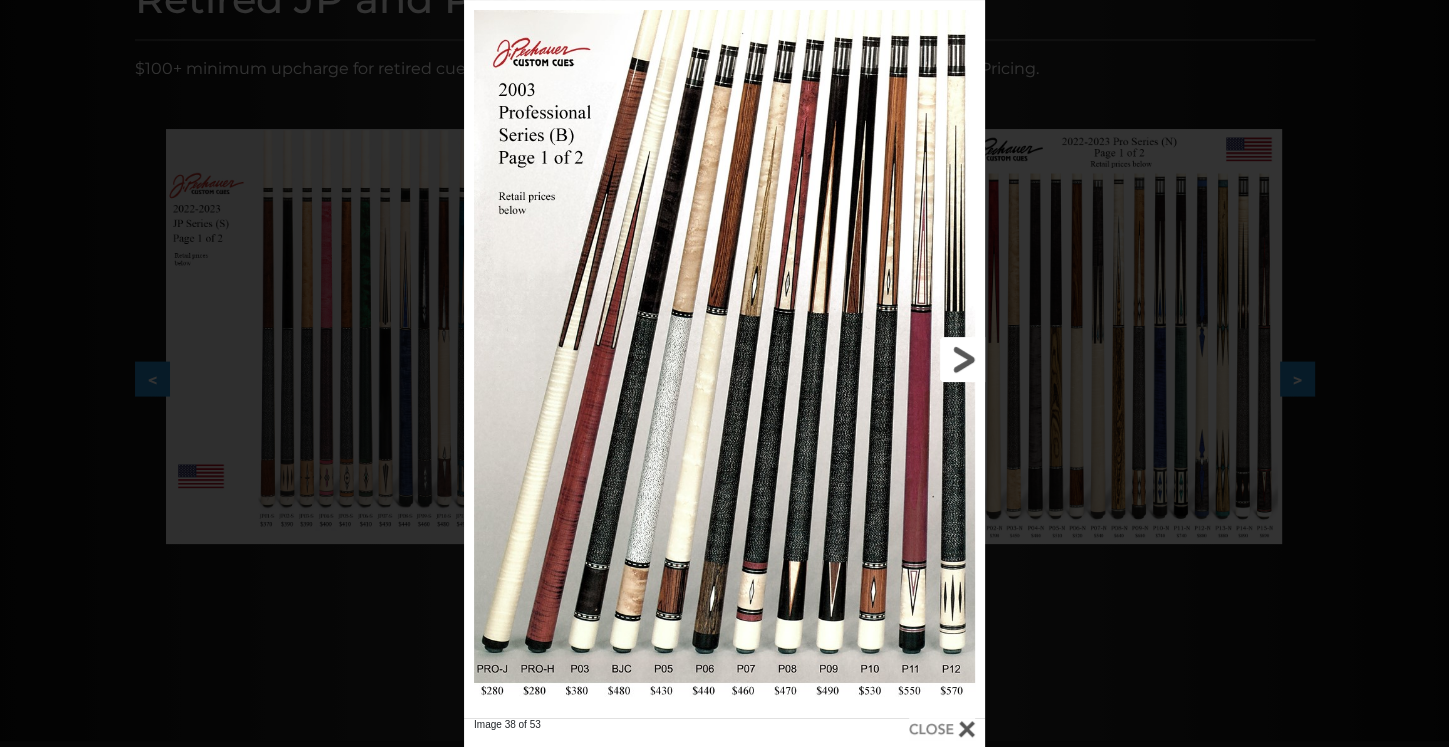 click at bounding box center (868, 359) 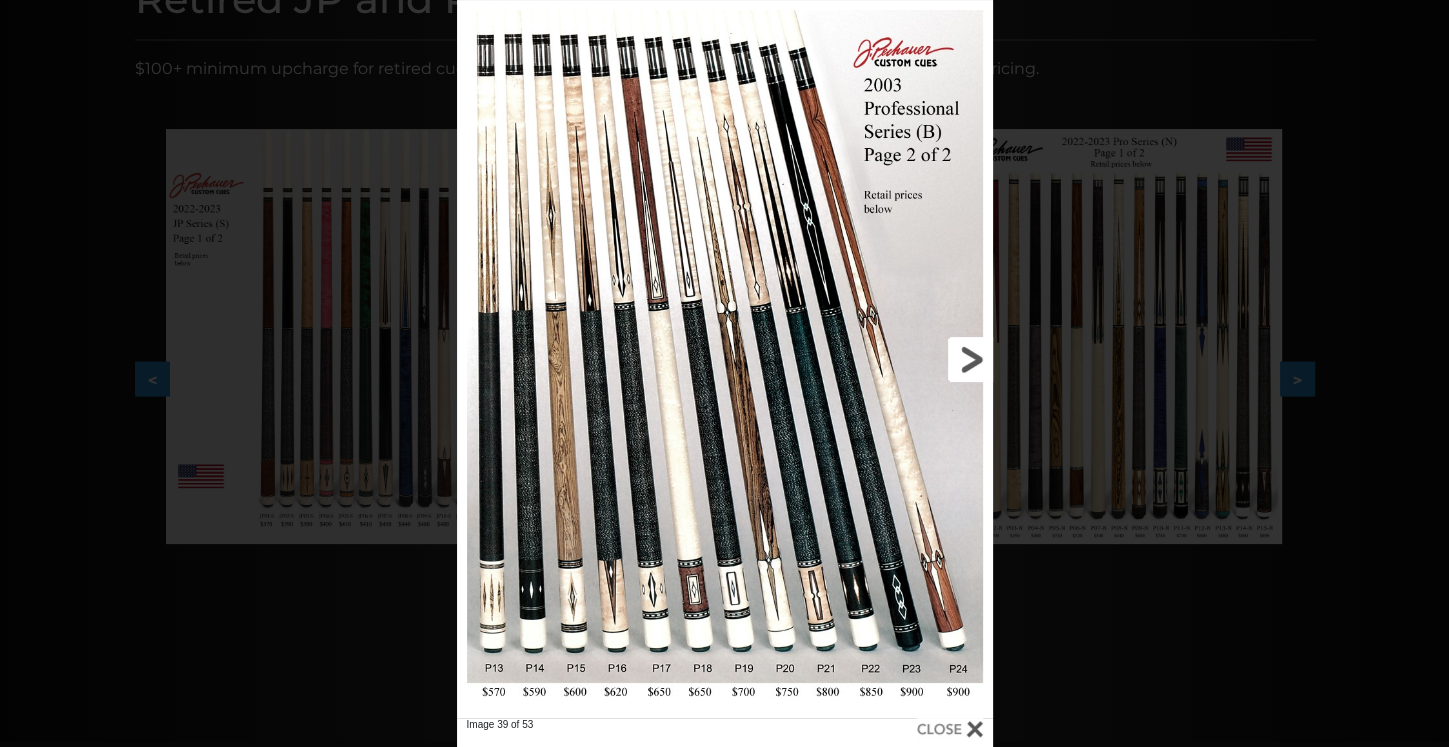 click at bounding box center [871, 359] 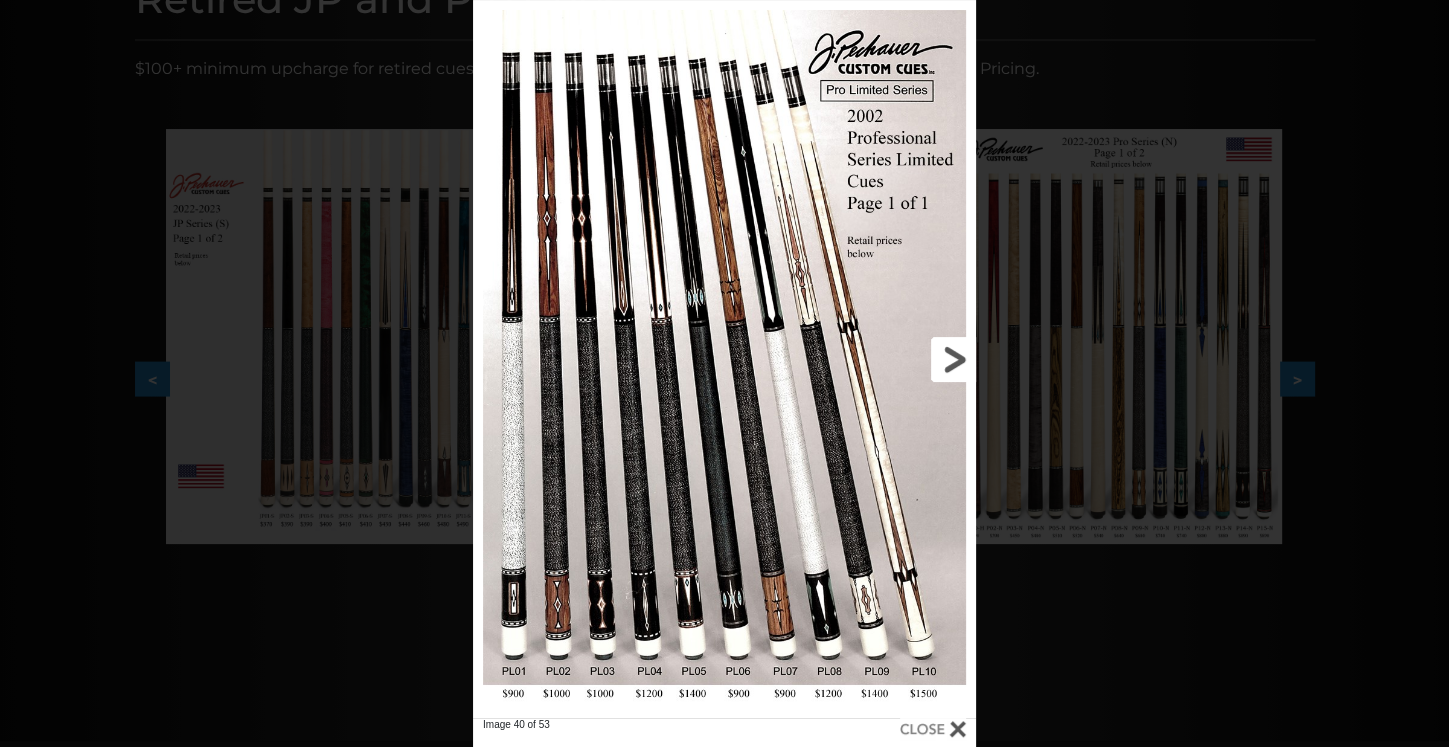 click at bounding box center [863, 359] 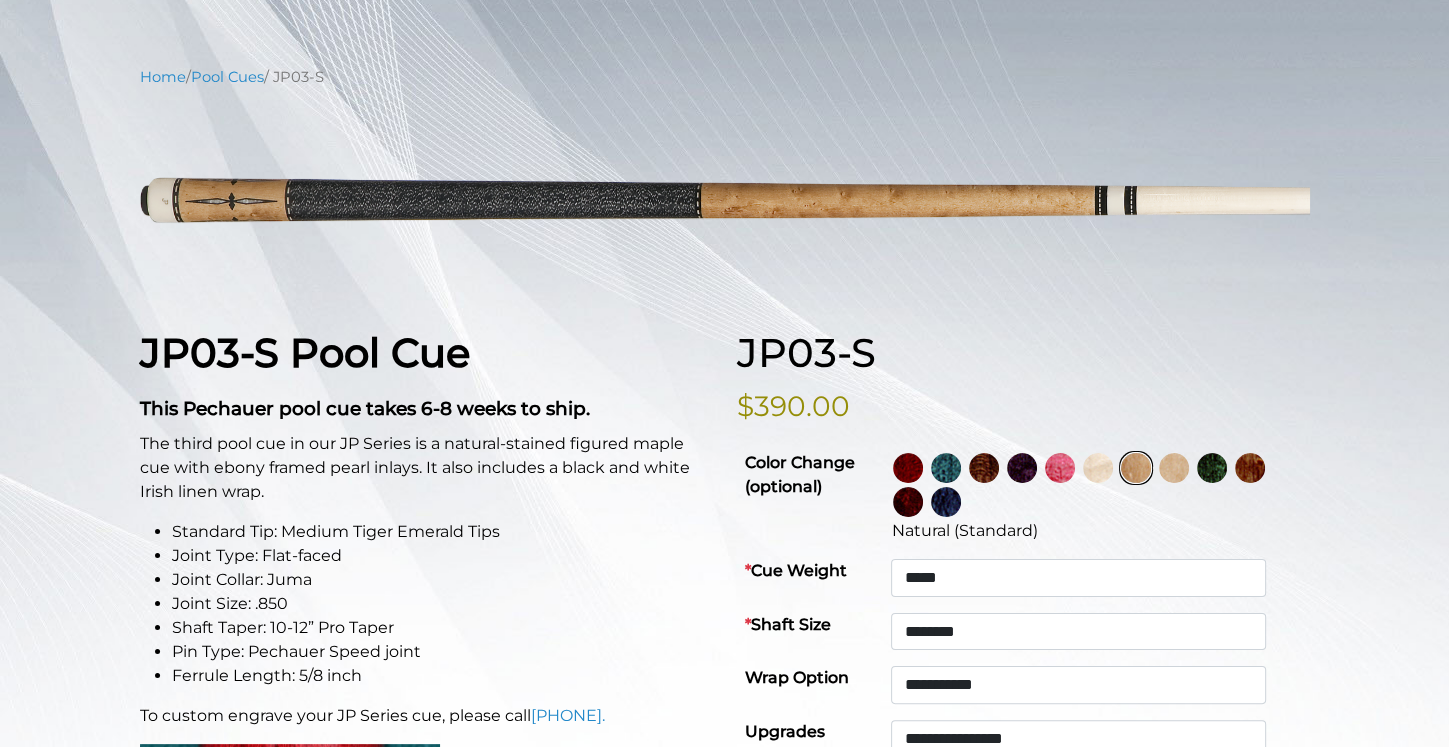 scroll, scrollTop: 0, scrollLeft: 0, axis: both 